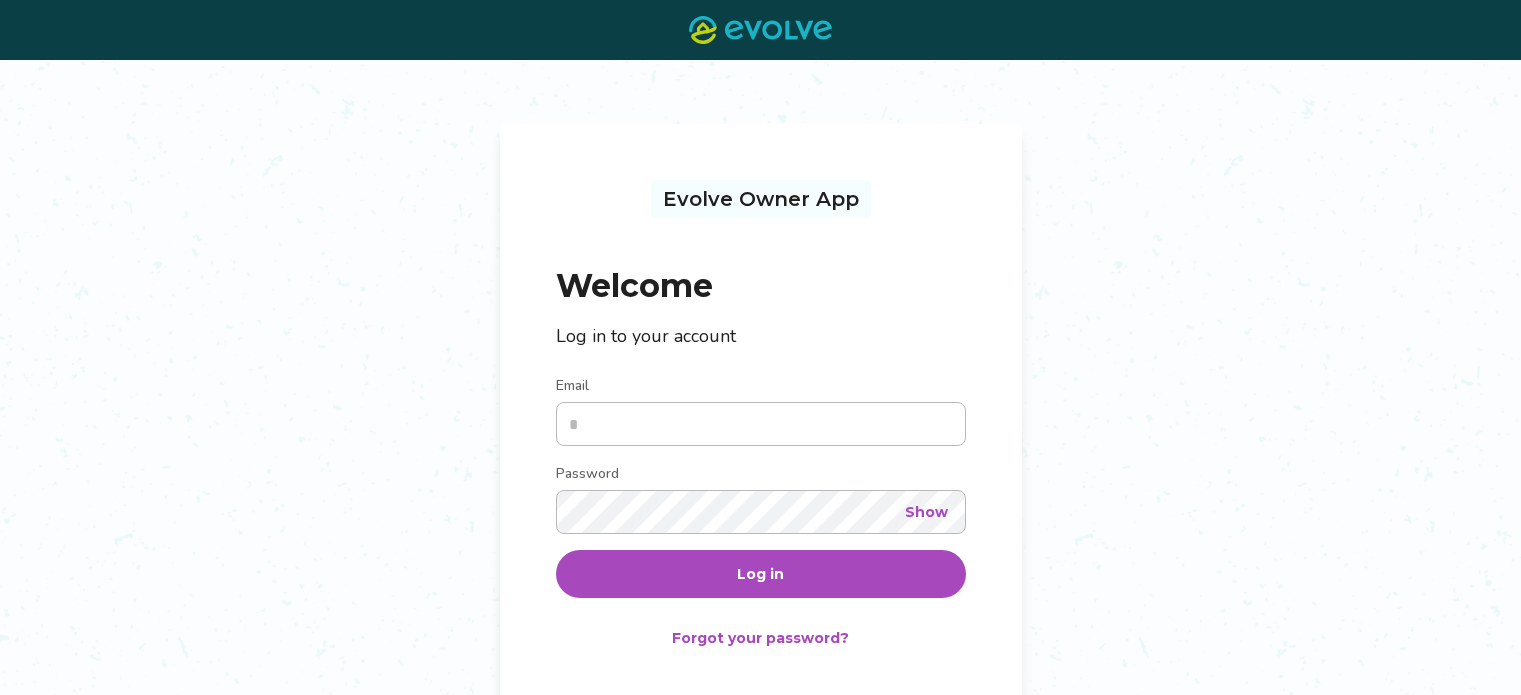 scroll, scrollTop: 0, scrollLeft: 0, axis: both 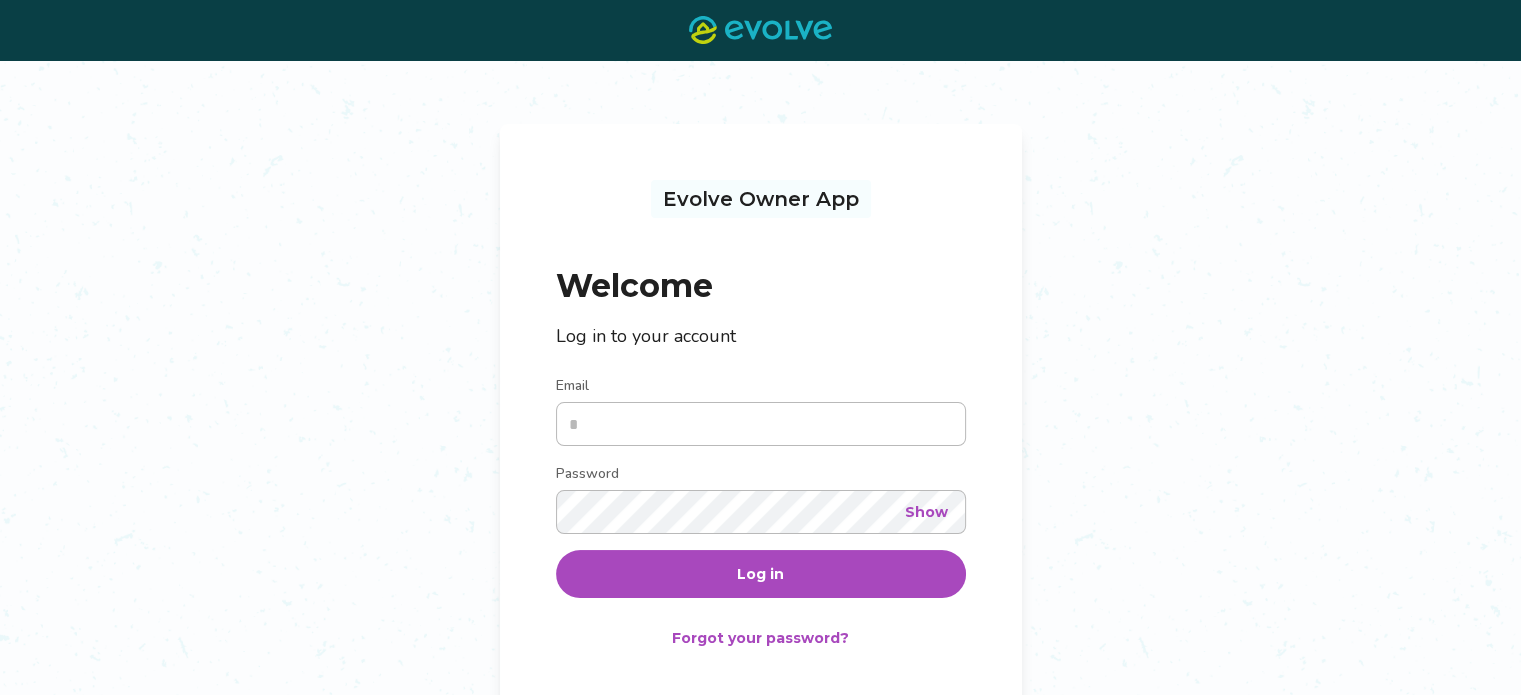 type on "**********" 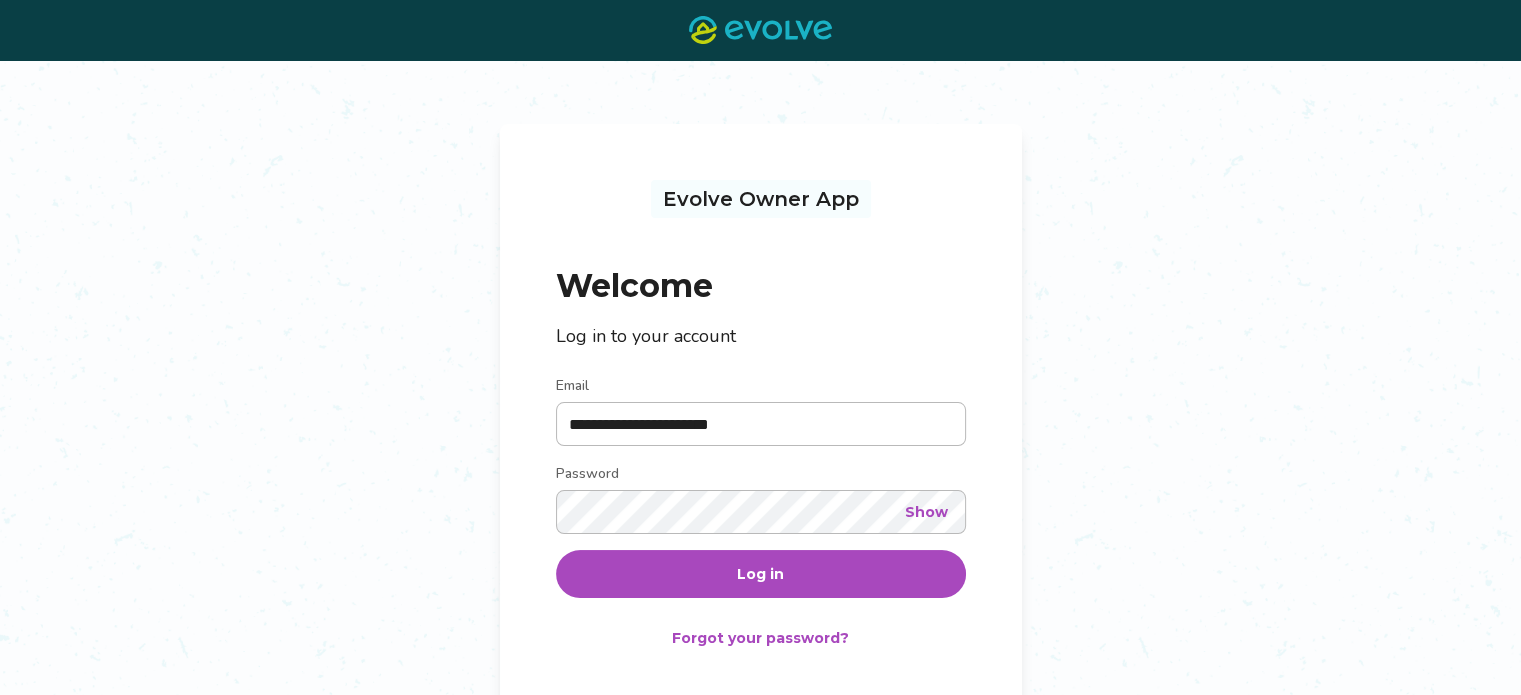 click on "Log in" at bounding box center [761, 574] 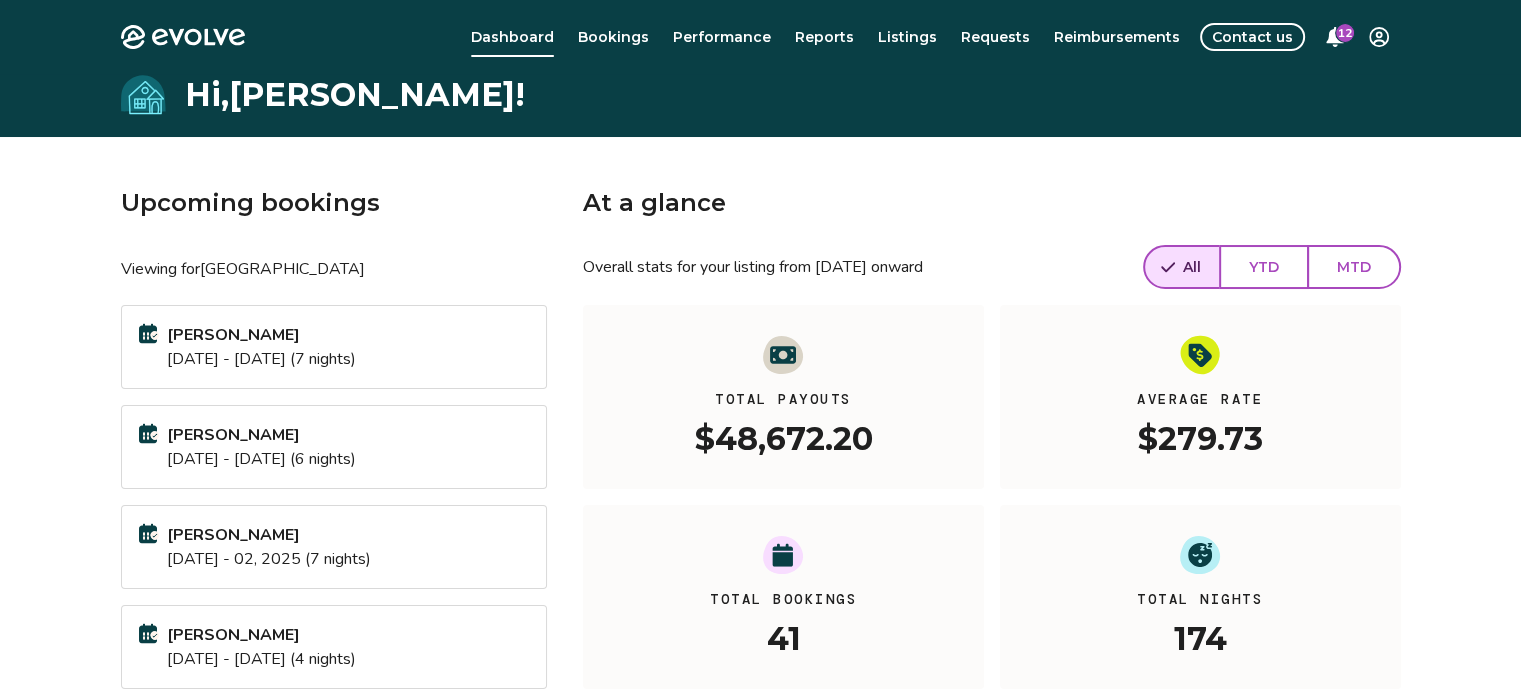 scroll, scrollTop: 0, scrollLeft: 0, axis: both 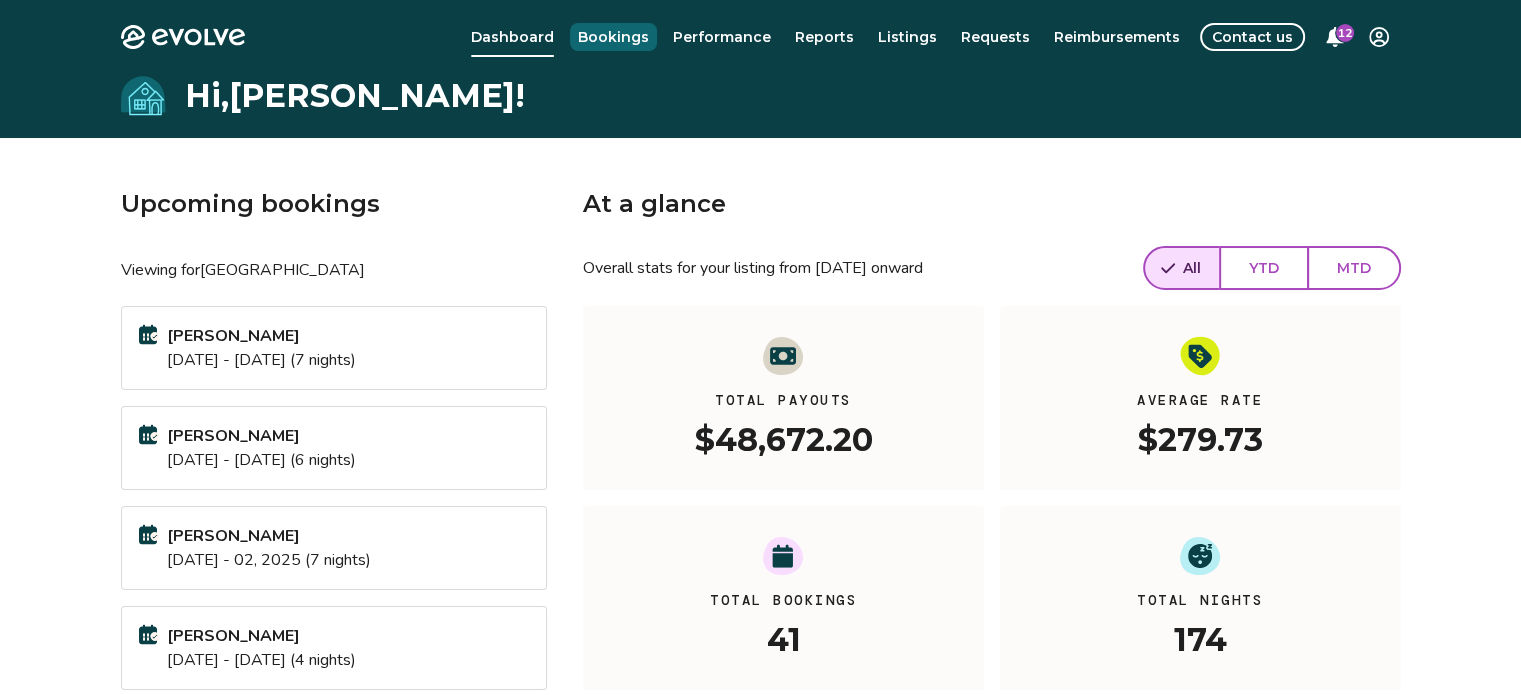 click on "Bookings" at bounding box center (613, 37) 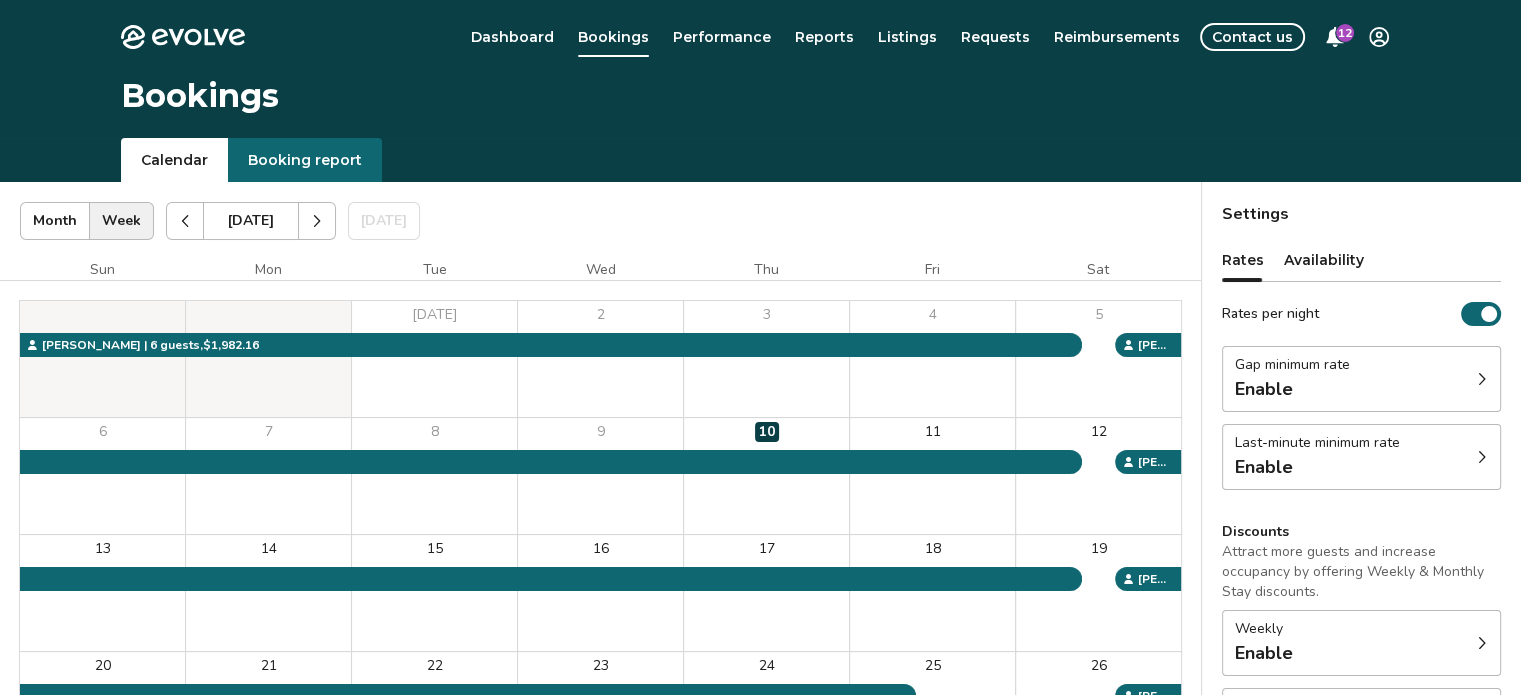 click at bounding box center (185, 221) 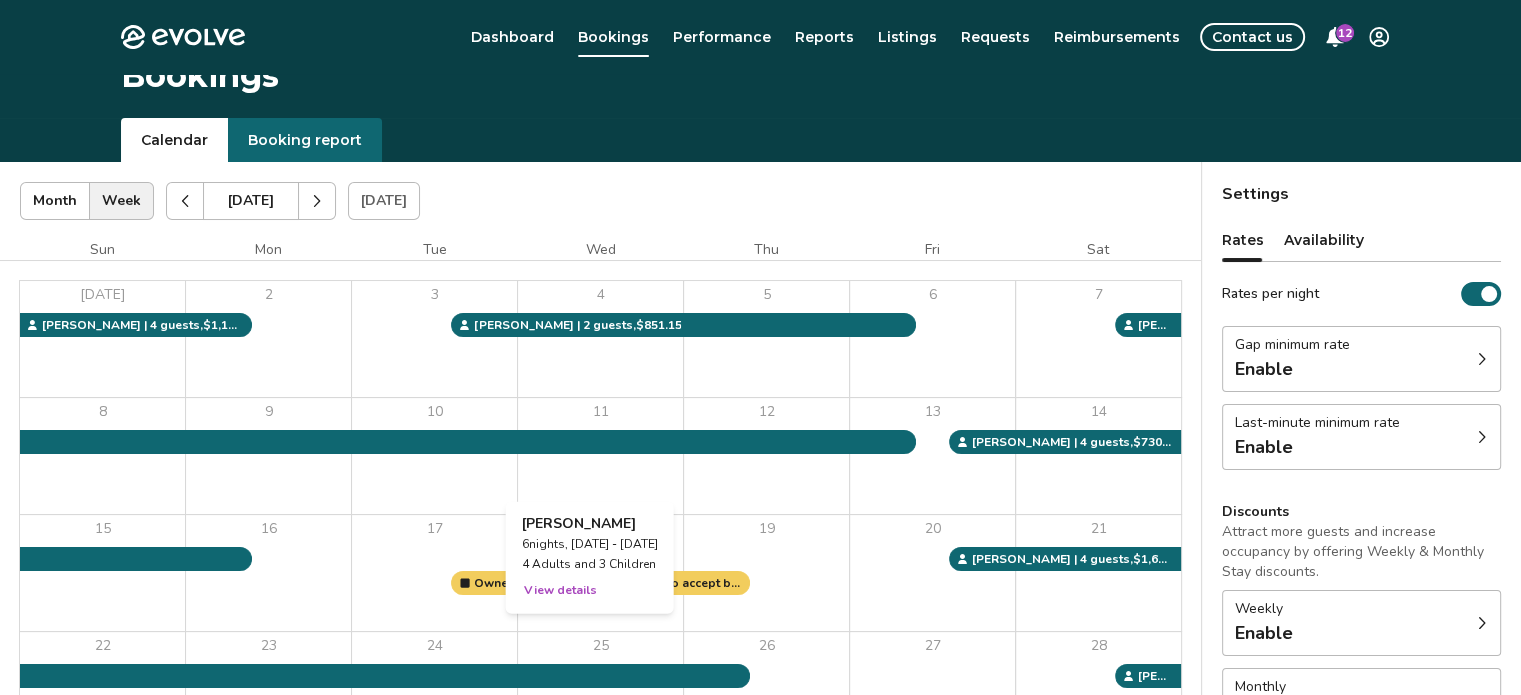 scroll, scrollTop: 0, scrollLeft: 0, axis: both 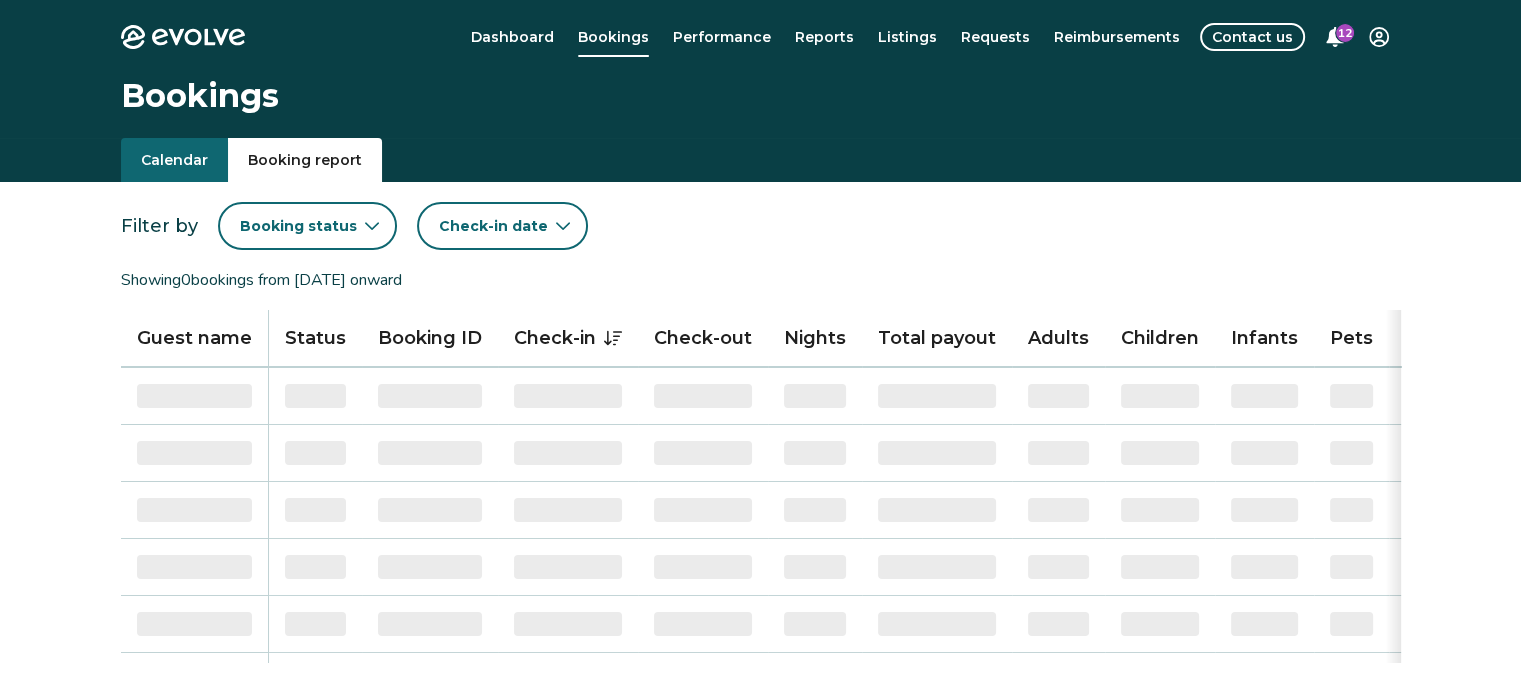 click on "Booking report" at bounding box center (305, 160) 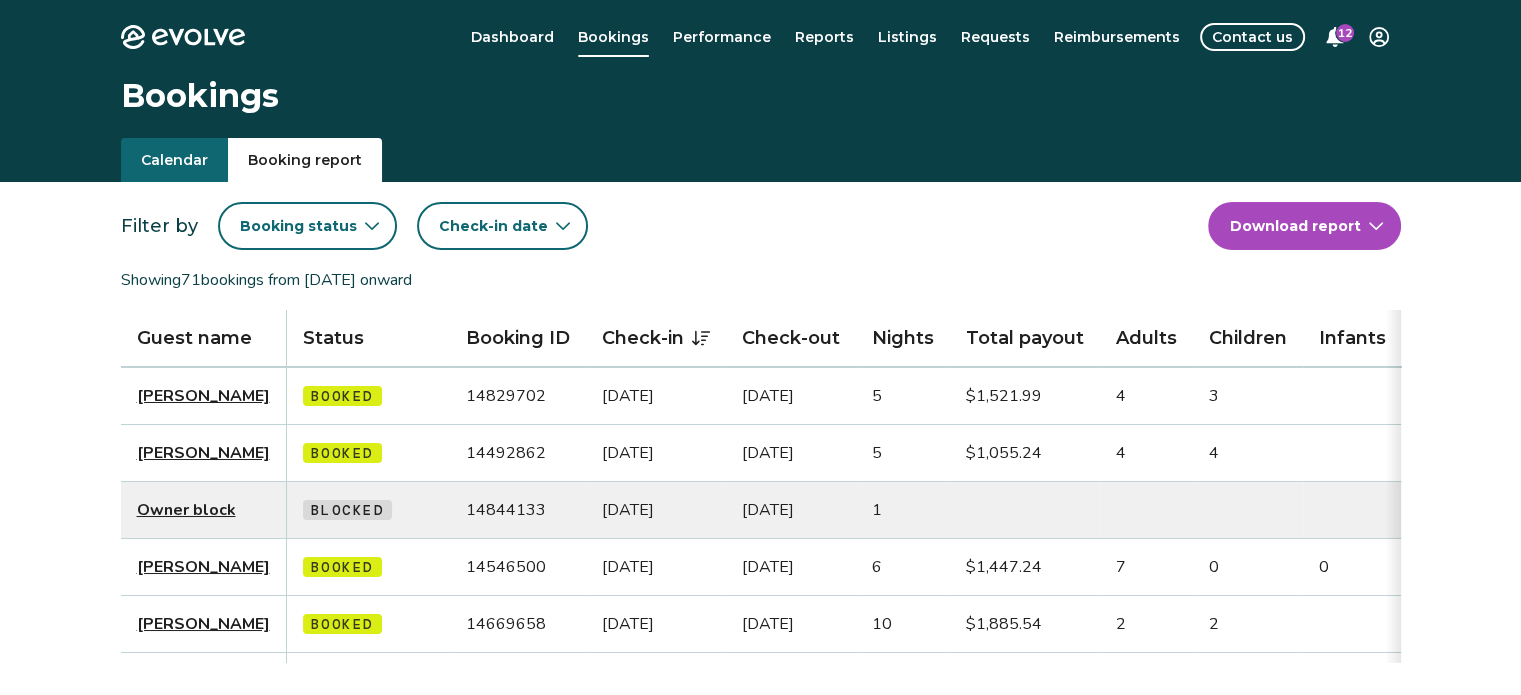 drag, startPoint x: 626, startPoint y: 298, endPoint x: 525, endPoint y: 282, distance: 102.259476 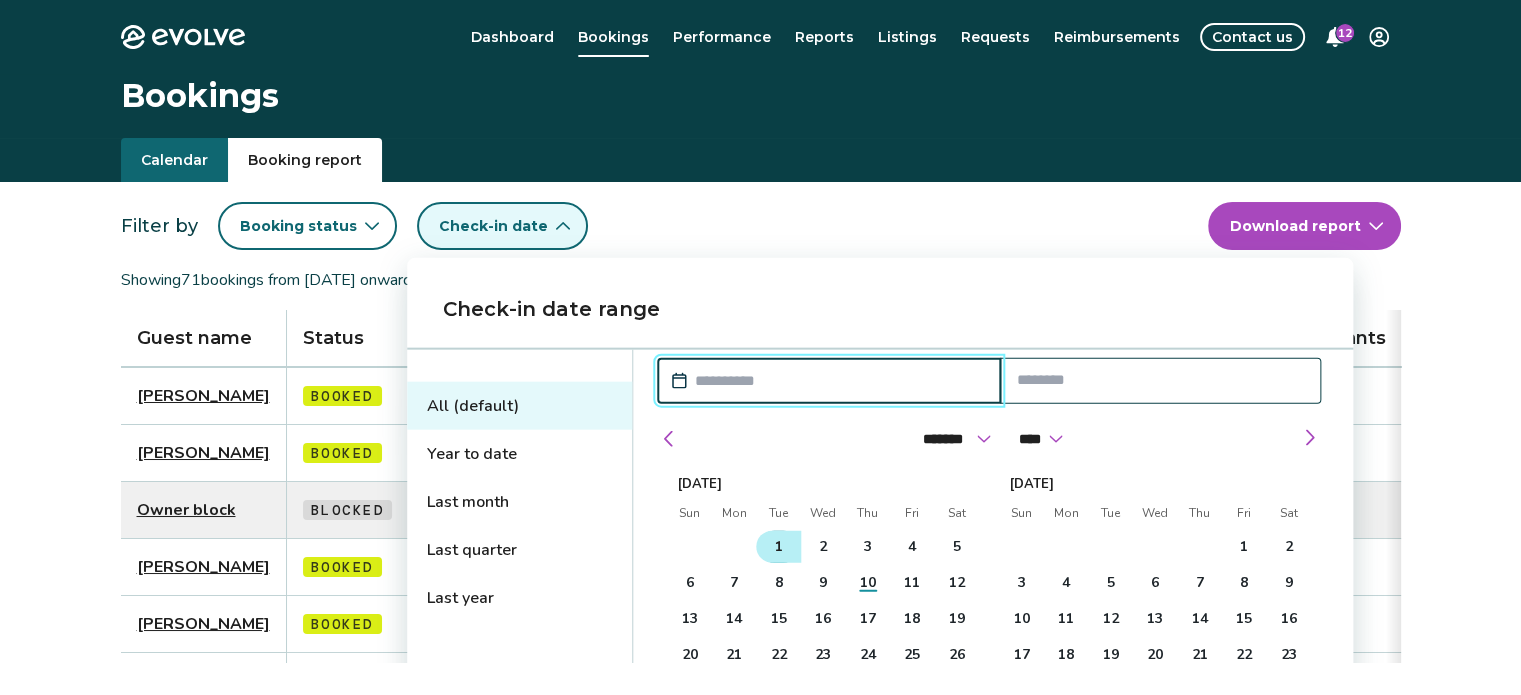 type on "**********" 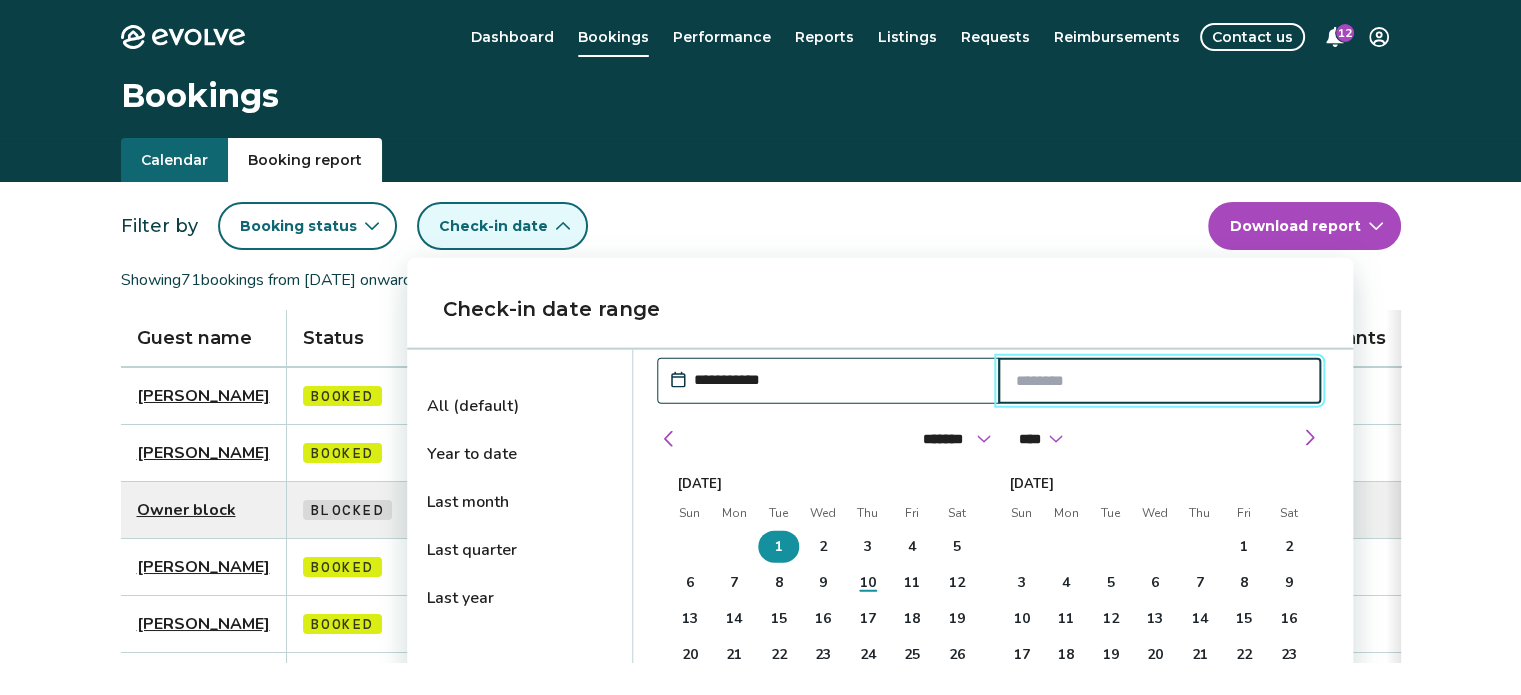 drag, startPoint x: 768, startPoint y: 532, endPoint x: 752, endPoint y: 521, distance: 19.416489 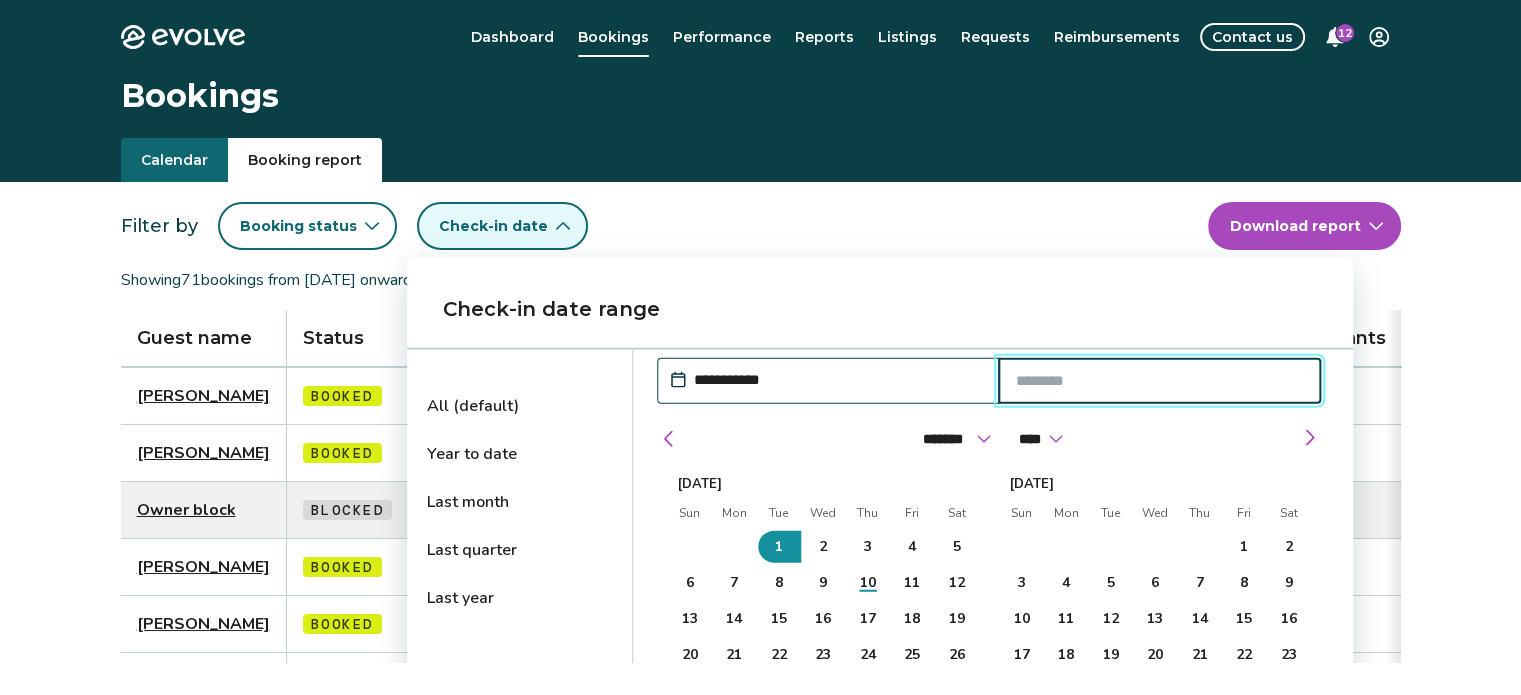 drag, startPoint x: 752, startPoint y: 521, endPoint x: 1228, endPoint y: 299, distance: 525.22375 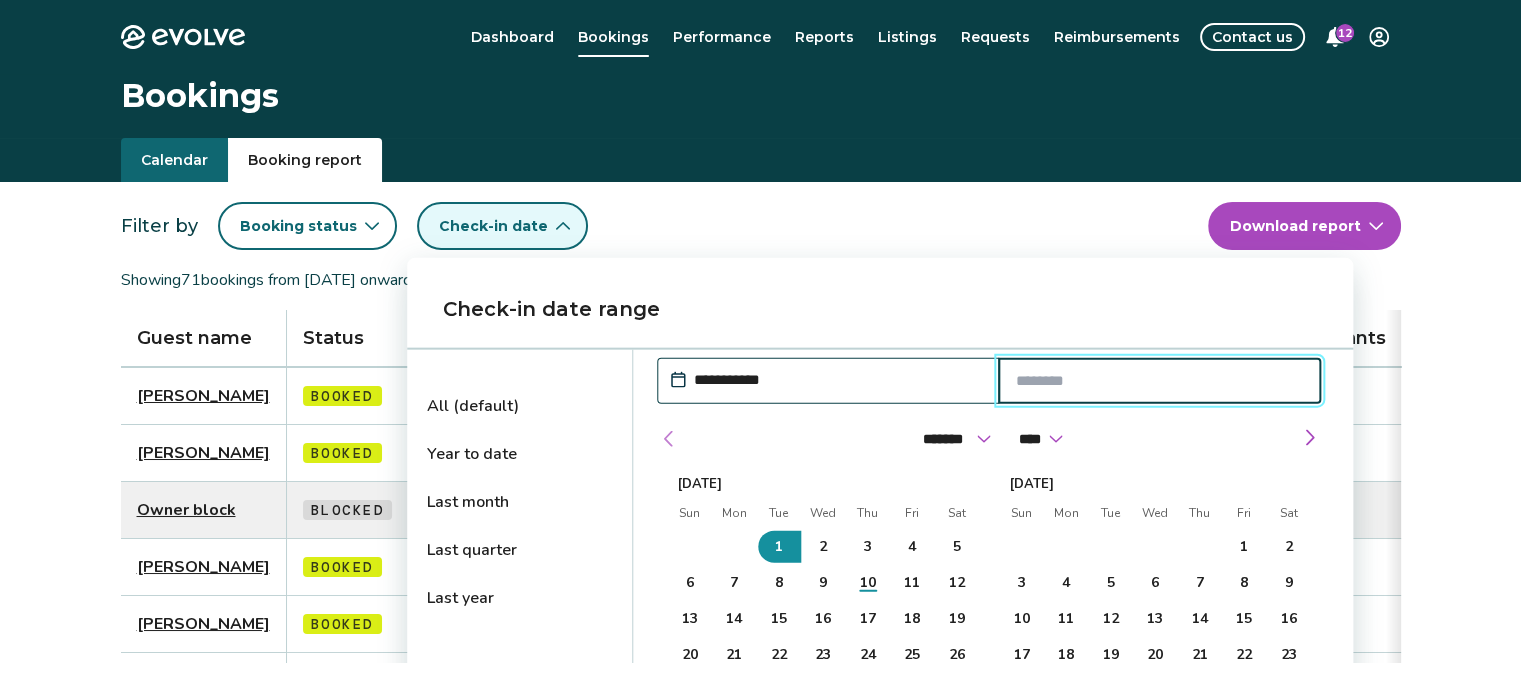 click at bounding box center [669, 439] 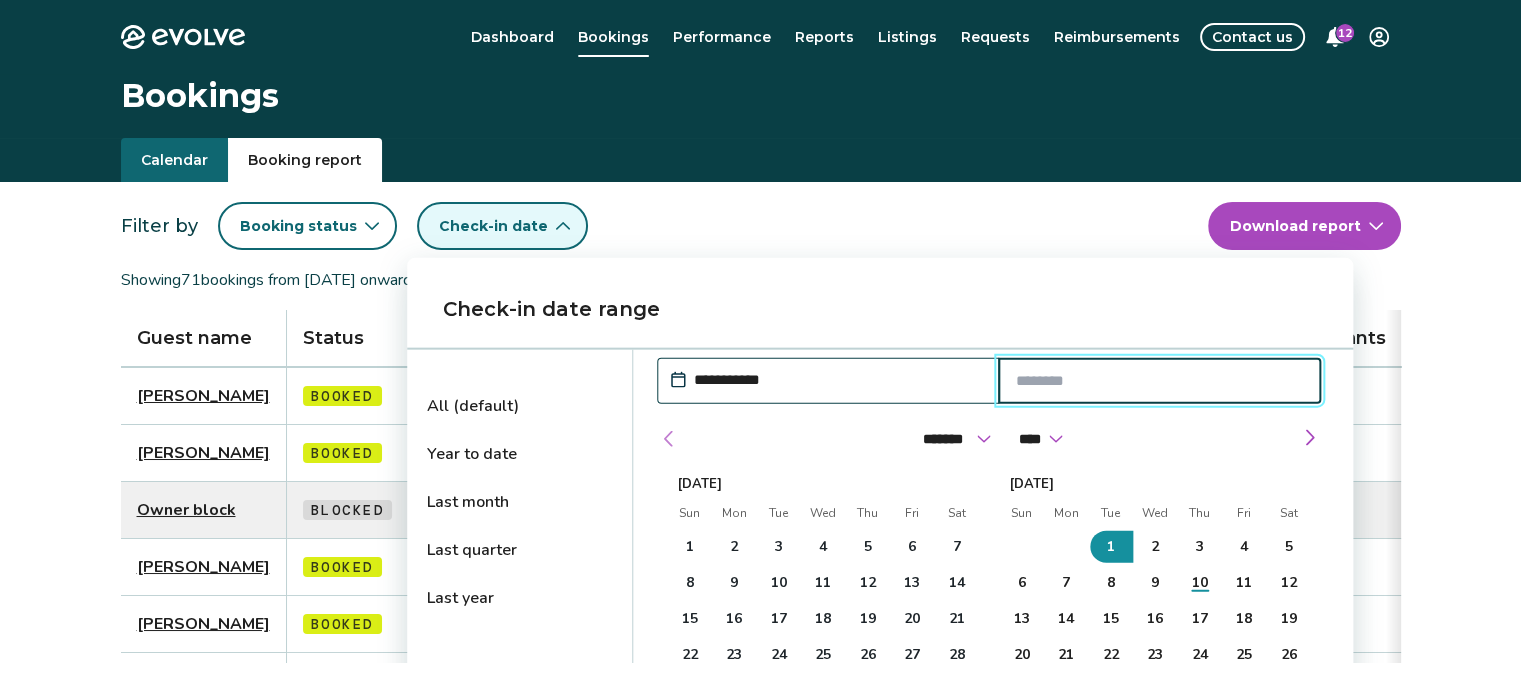 click at bounding box center [669, 439] 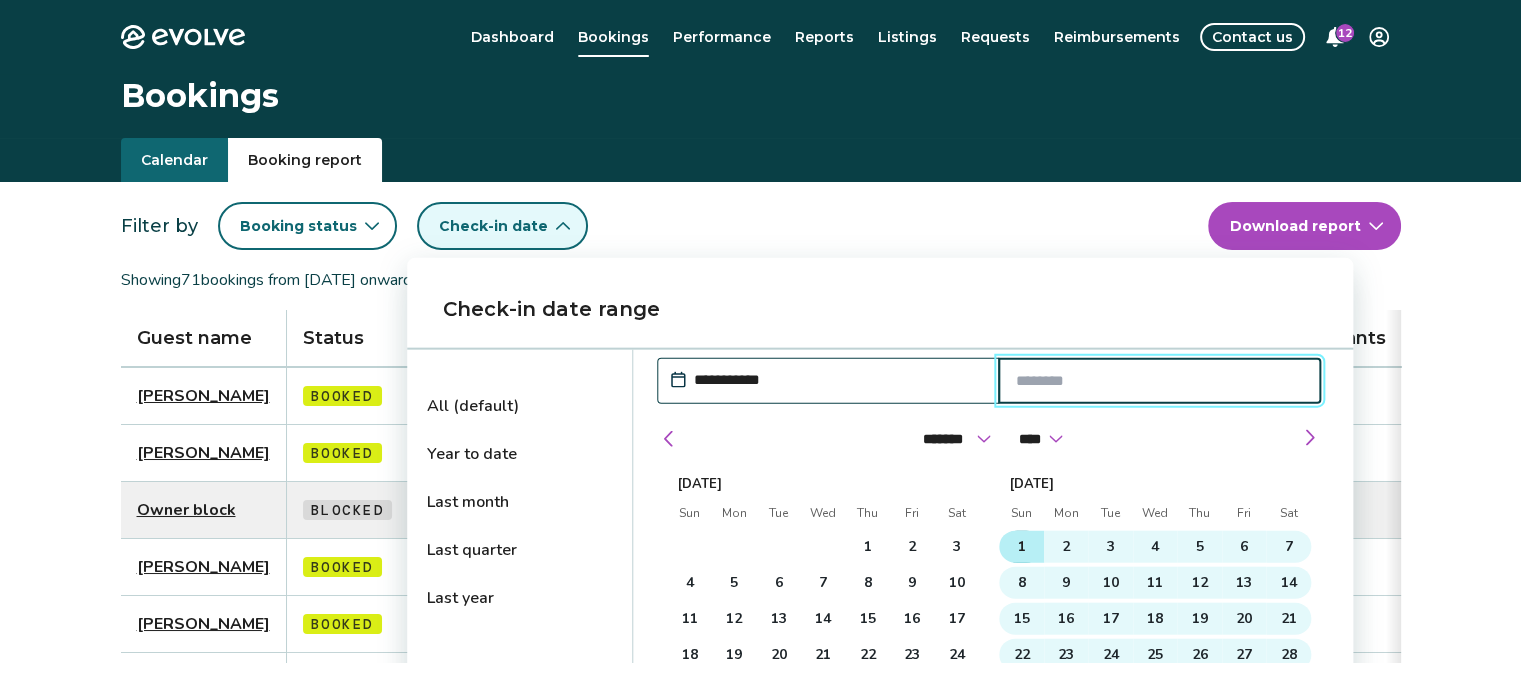 click on "1" at bounding box center [1021, 547] 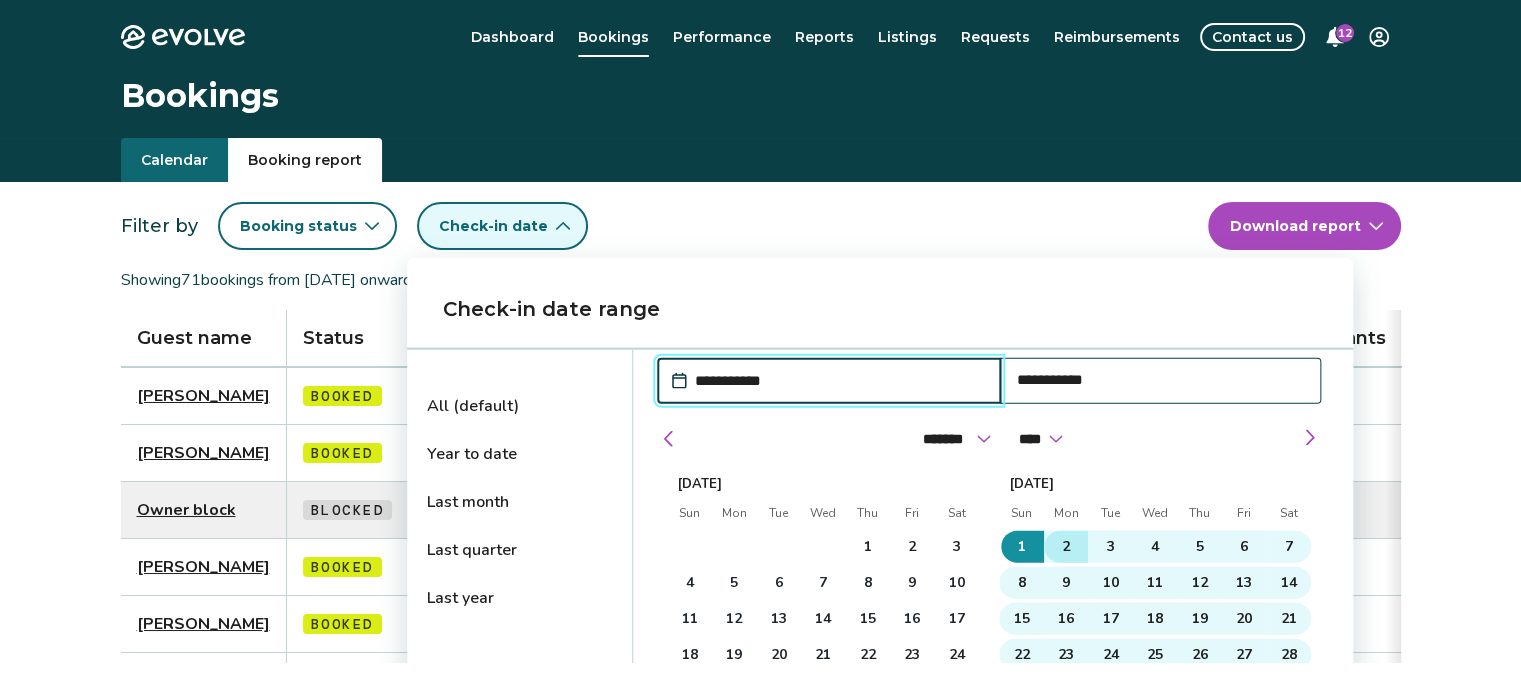 scroll, scrollTop: 100, scrollLeft: 0, axis: vertical 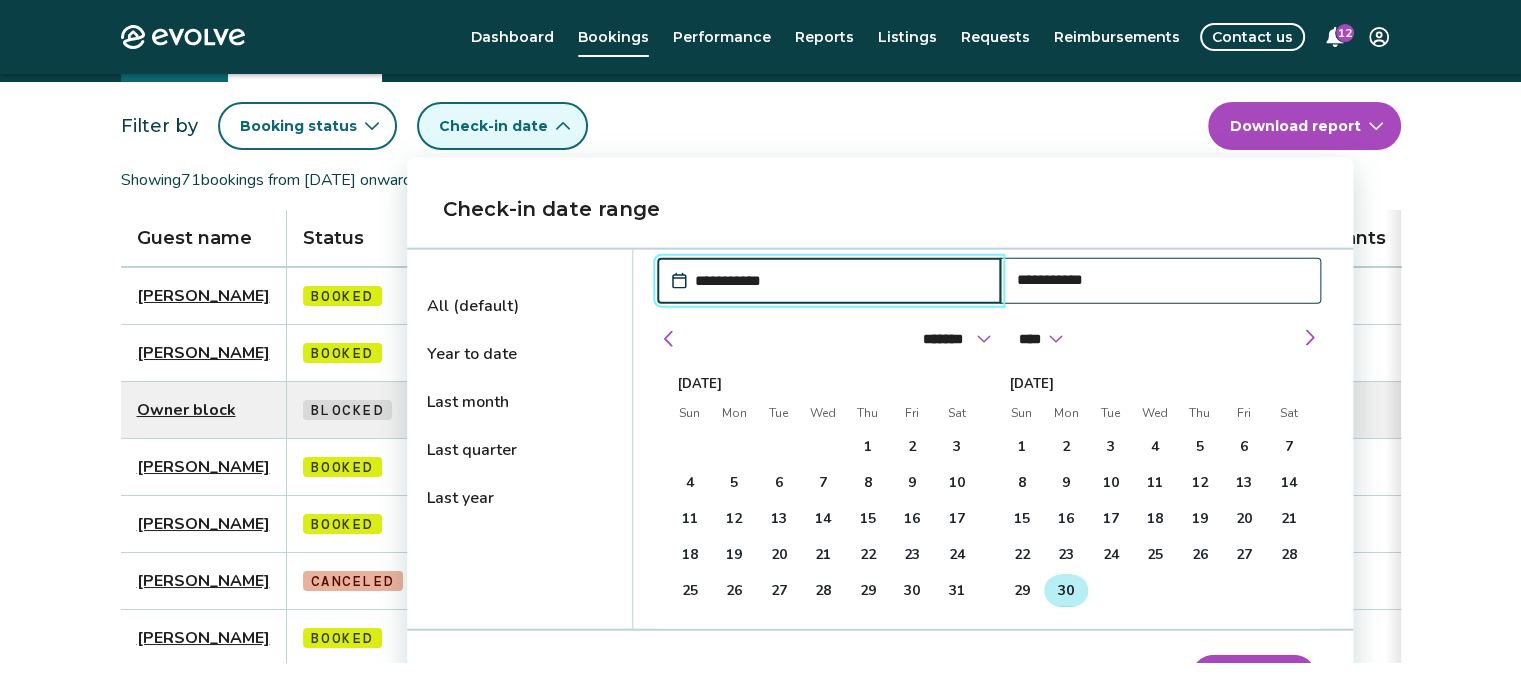 click on "30" at bounding box center [1066, 591] 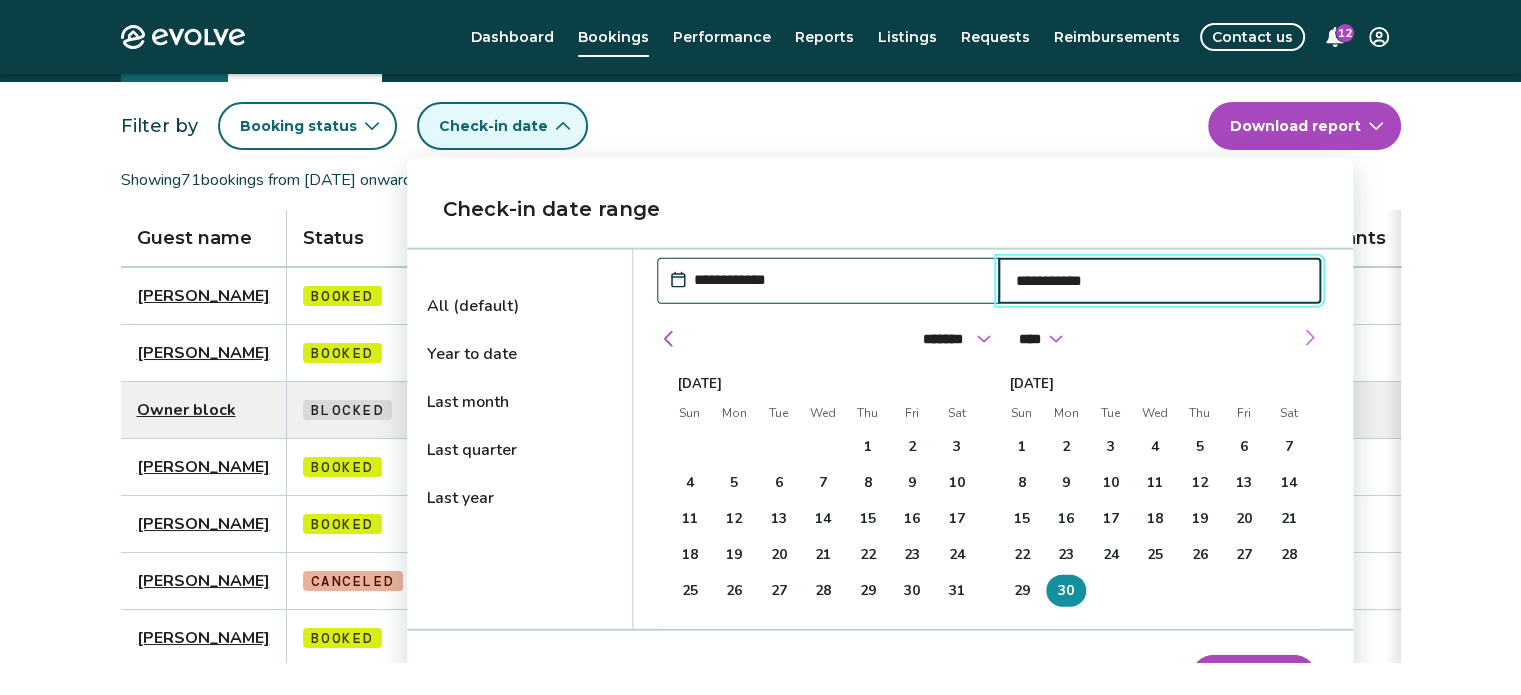 click at bounding box center (1309, 338) 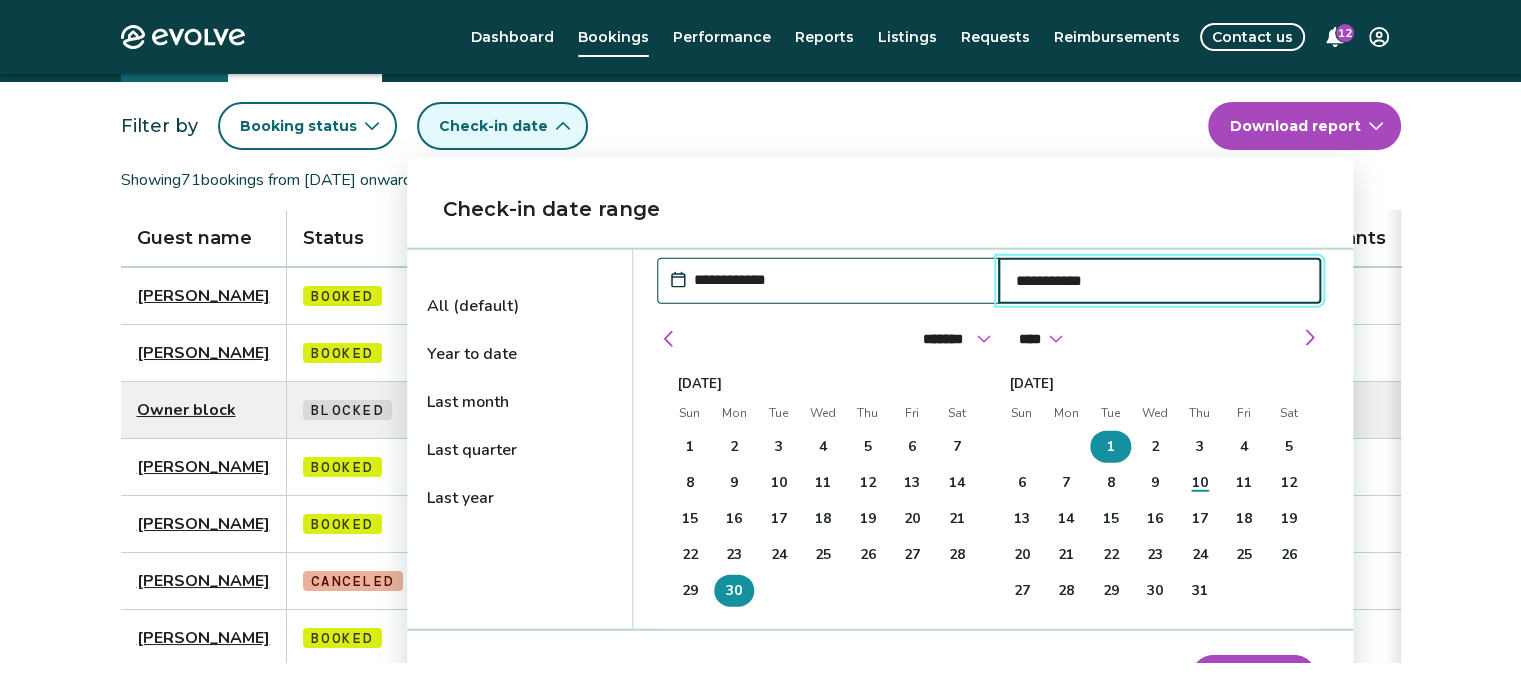 click on "**********" at bounding box center [989, 439] 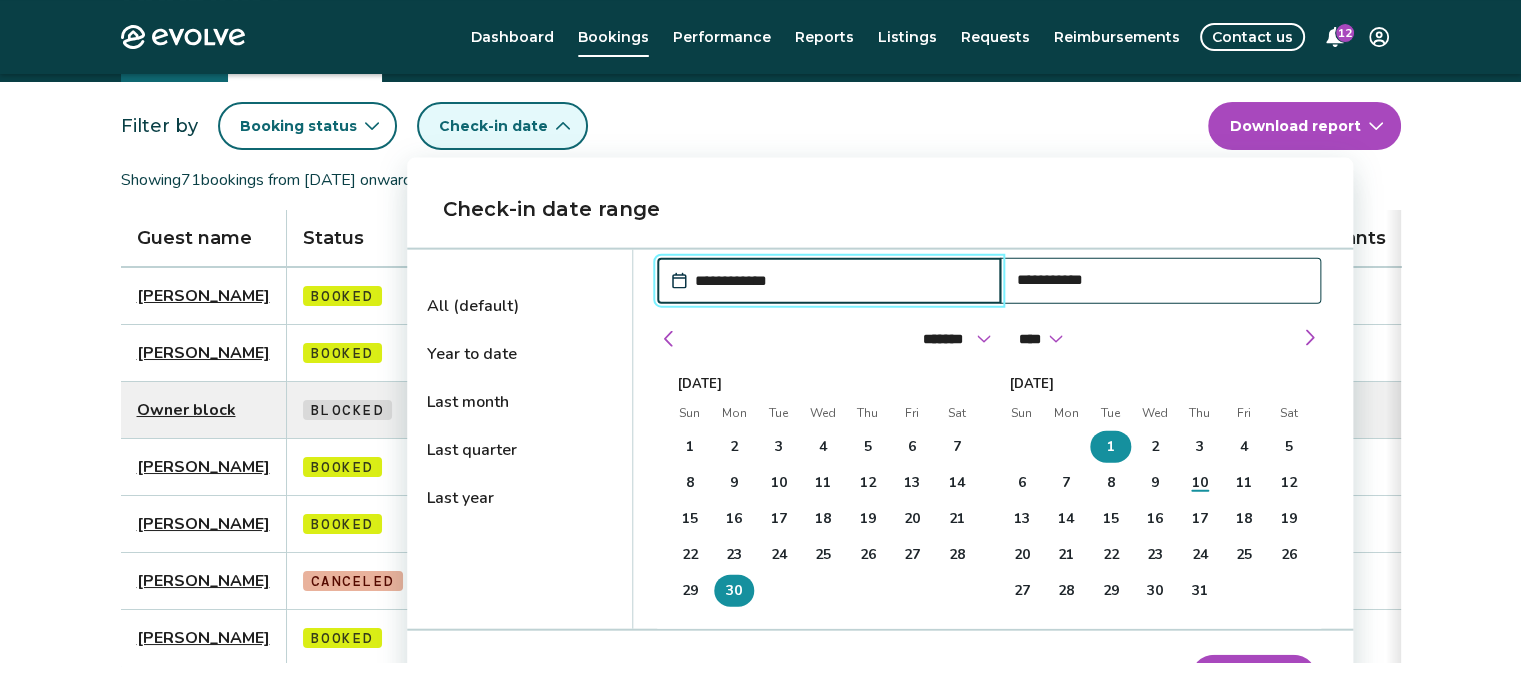 click on "**********" at bounding box center (839, 281) 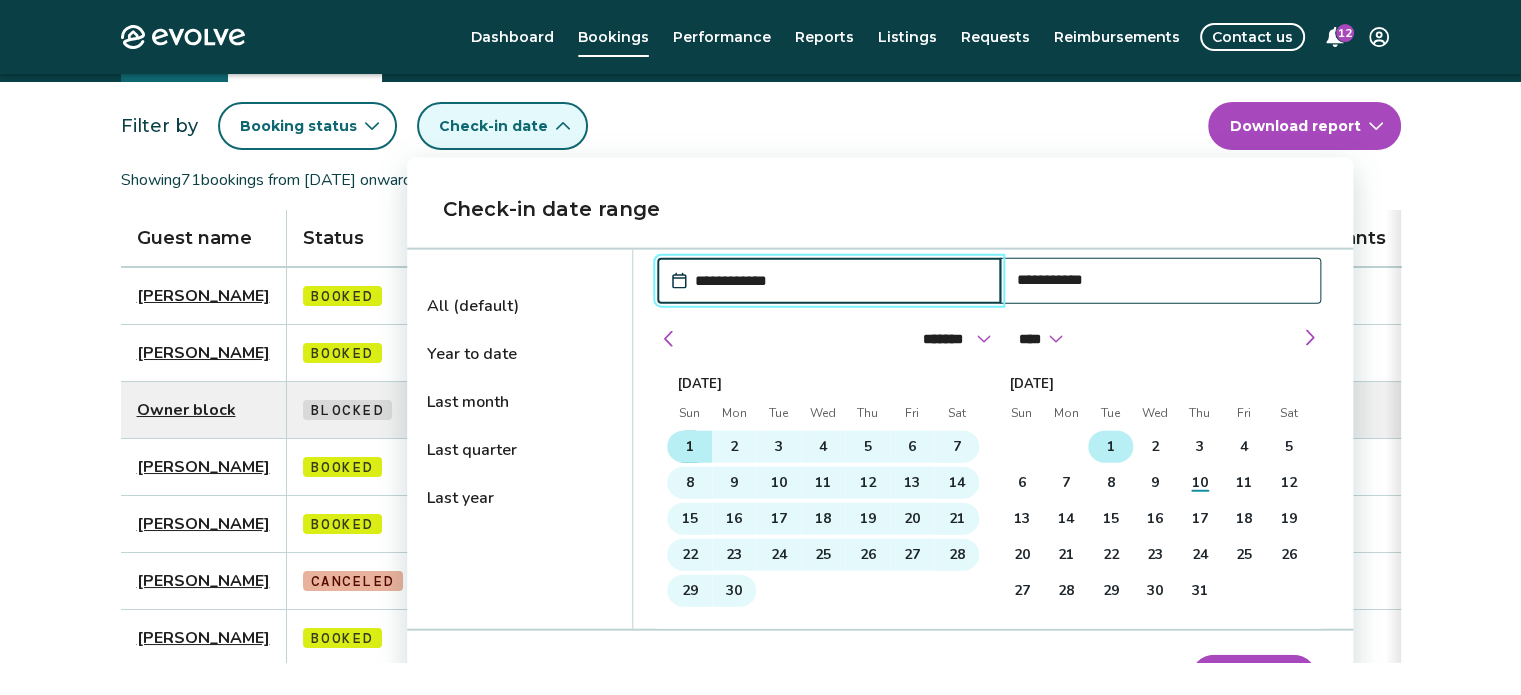click on "1" at bounding box center (689, 447) 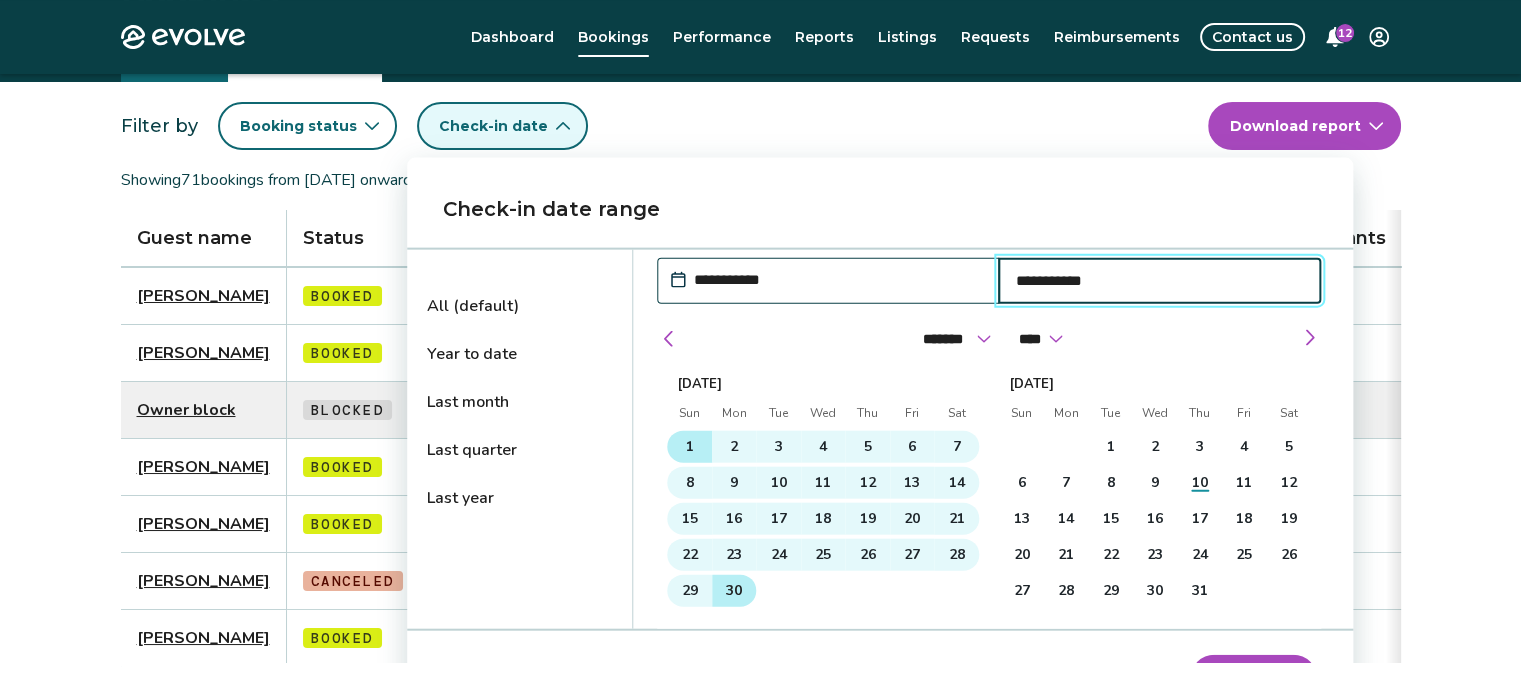 click on "30" at bounding box center [734, 591] 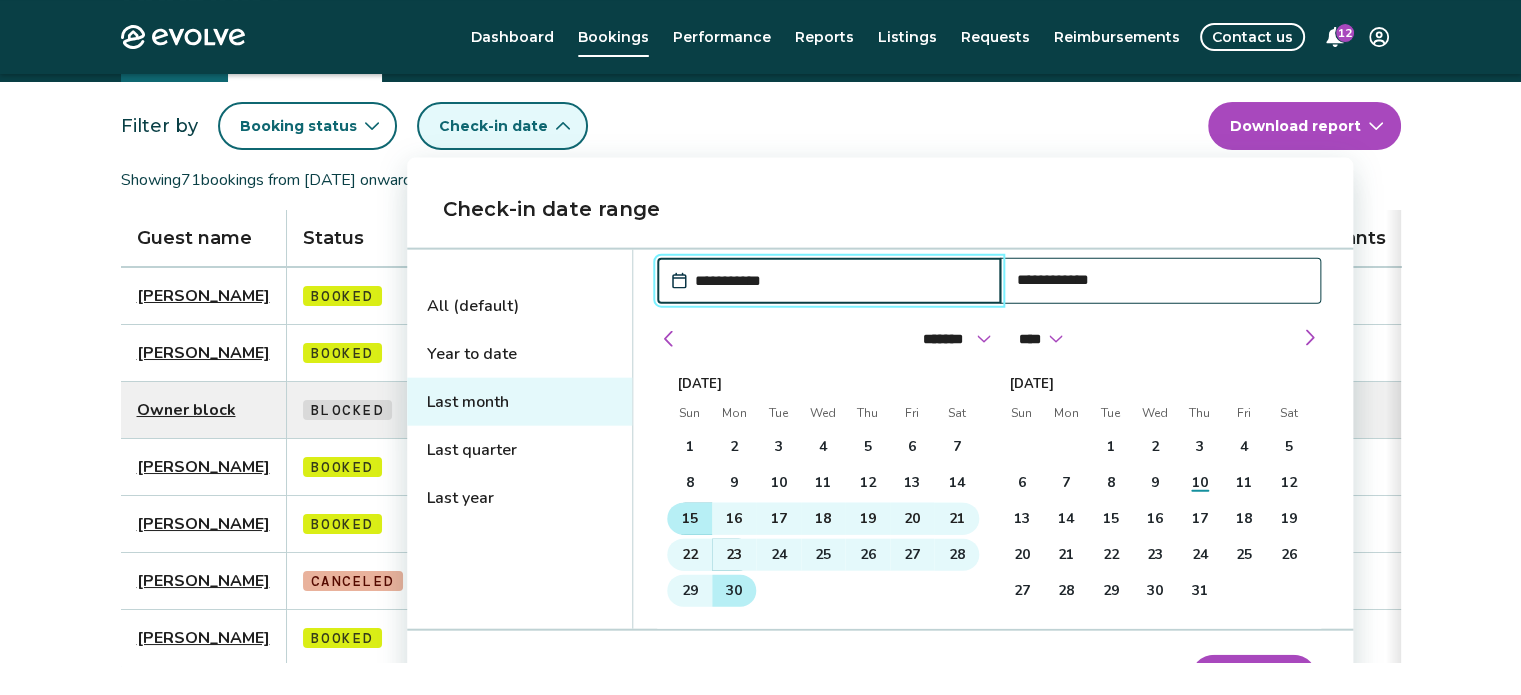 drag, startPoint x: 722, startPoint y: 562, endPoint x: 704, endPoint y: 531, distance: 35.846897 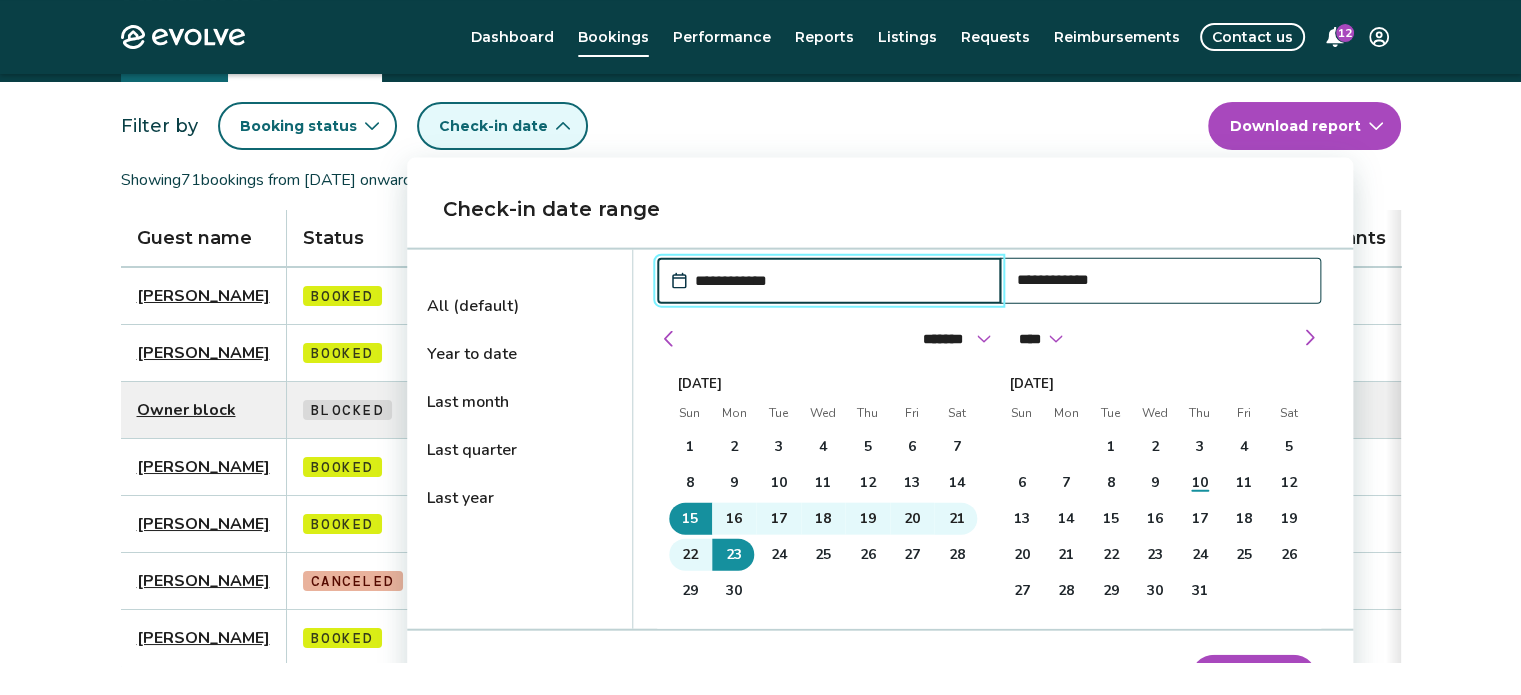 drag, startPoint x: 704, startPoint y: 531, endPoint x: 686, endPoint y: 161, distance: 370.4376 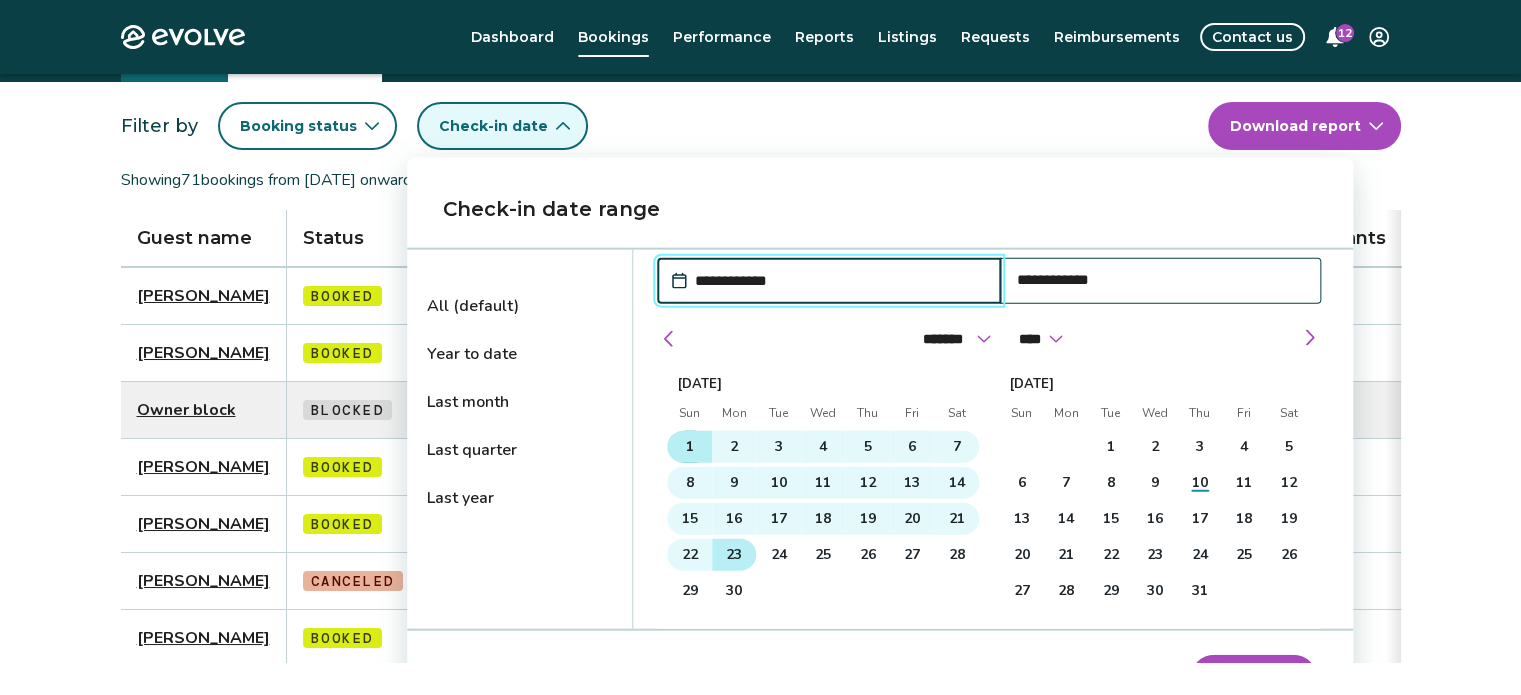 click on "1" at bounding box center [689, 447] 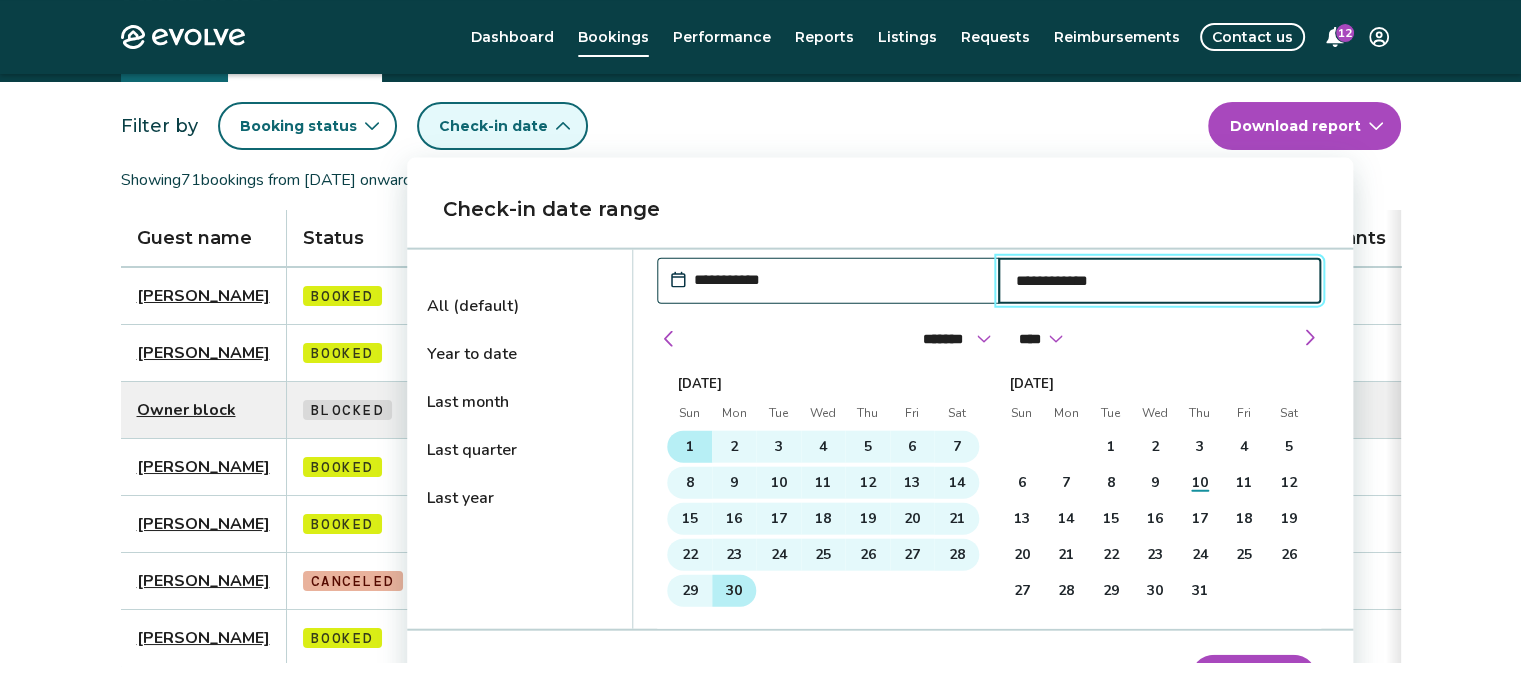 click on "30" at bounding box center (734, 591) 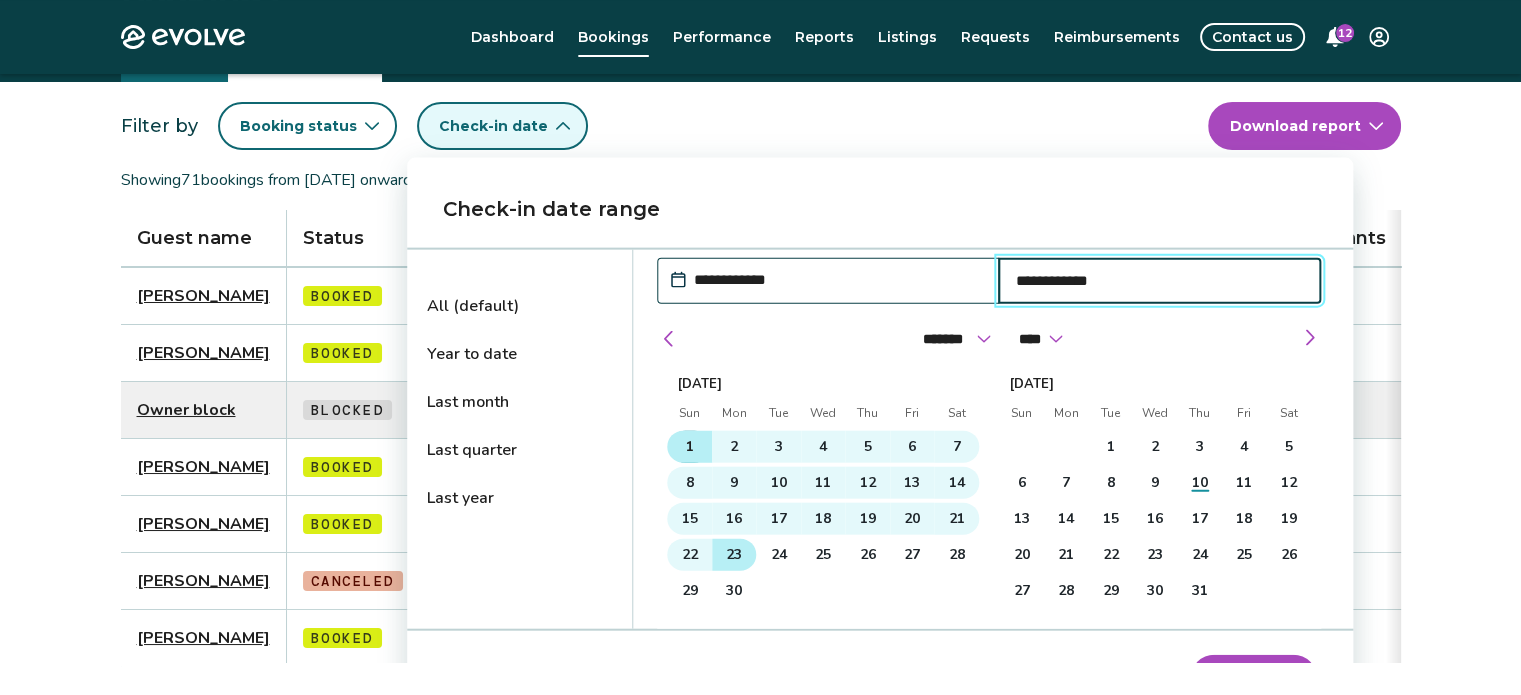 drag, startPoint x: 740, startPoint y: 565, endPoint x: 697, endPoint y: 439, distance: 133.13527 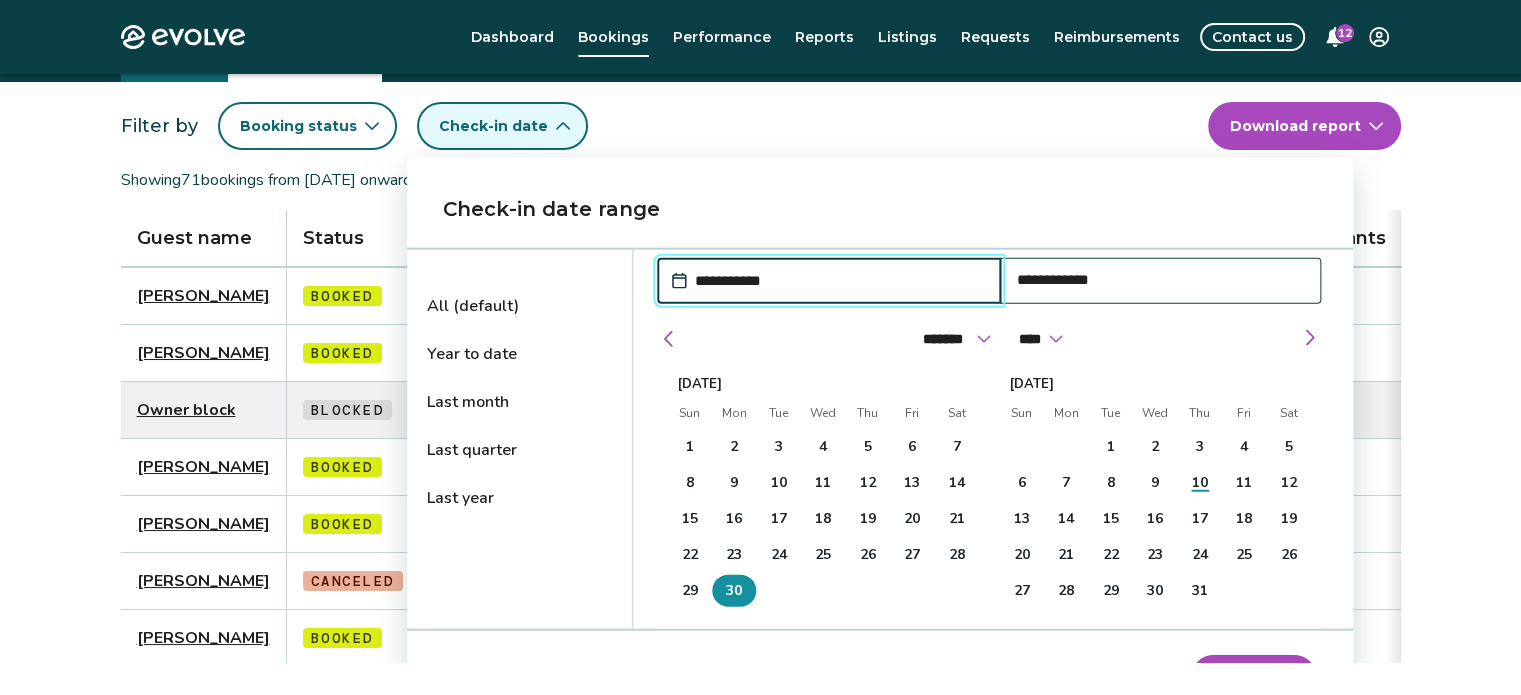 click on "30" at bounding box center [734, 591] 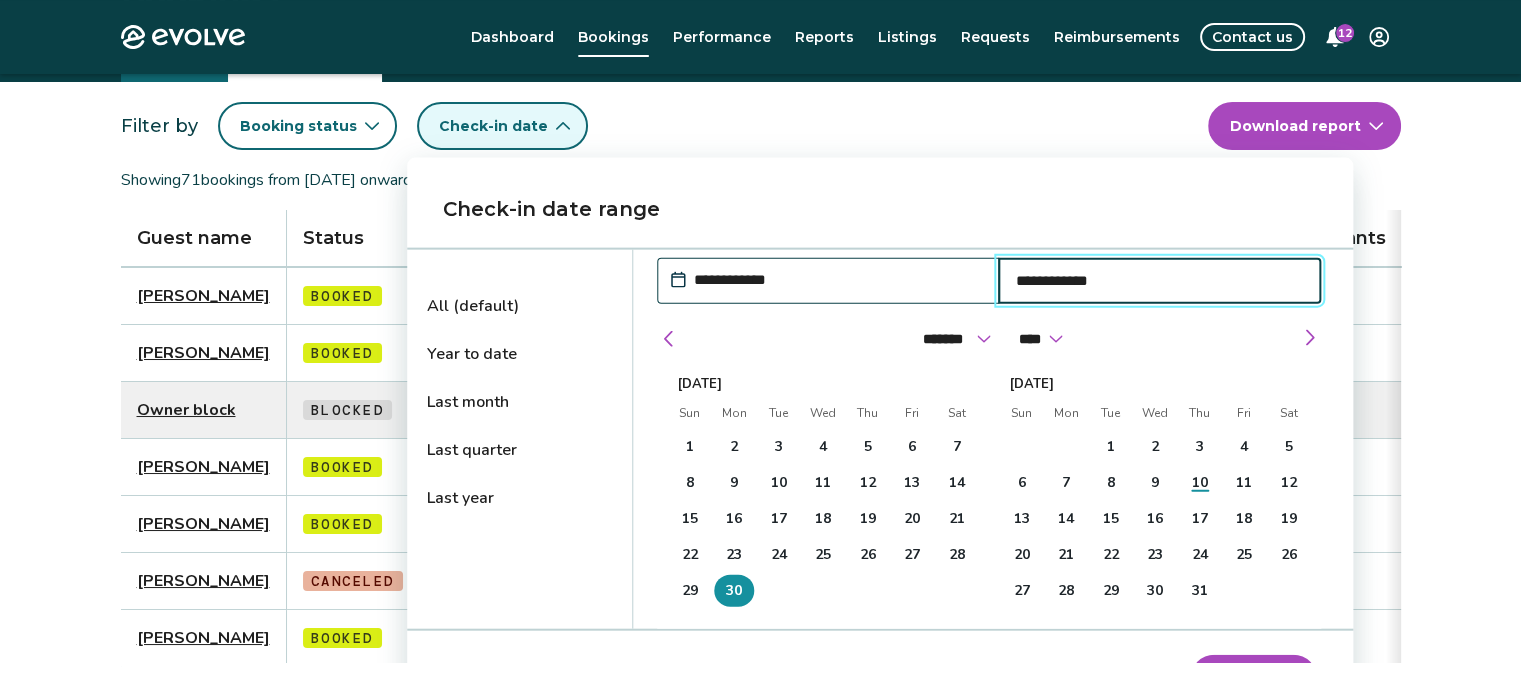 click on "**********" at bounding box center [838, 280] 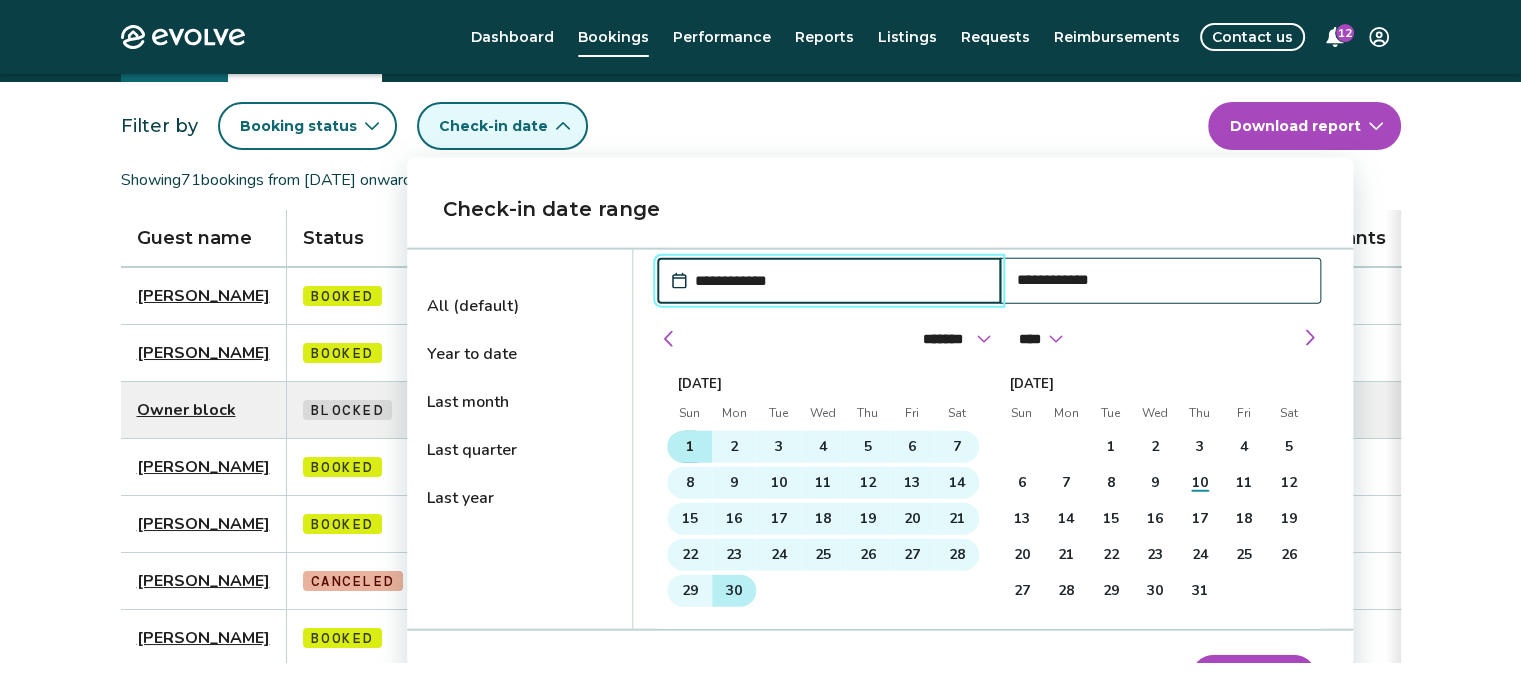 click on "1" at bounding box center [689, 447] 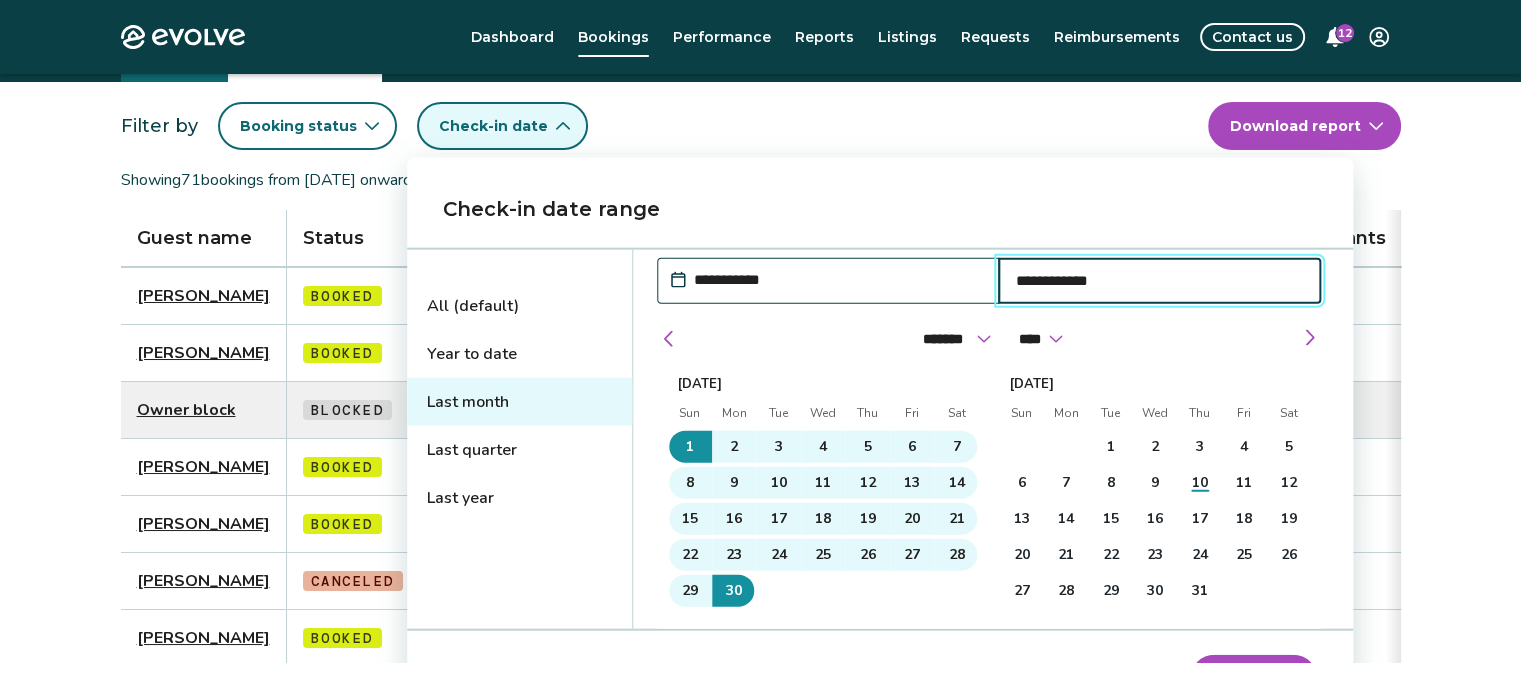 click on "Check-in date range" at bounding box center (880, 209) 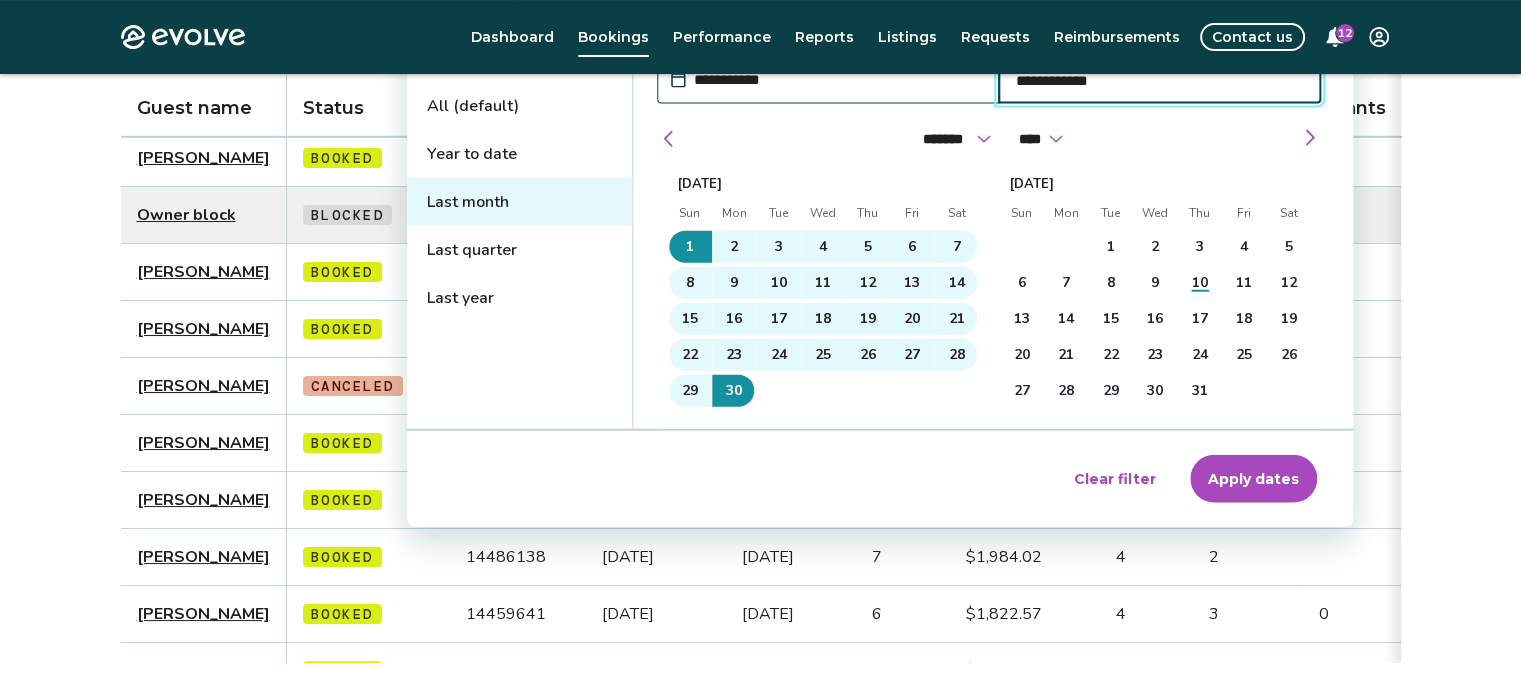 scroll, scrollTop: 300, scrollLeft: 0, axis: vertical 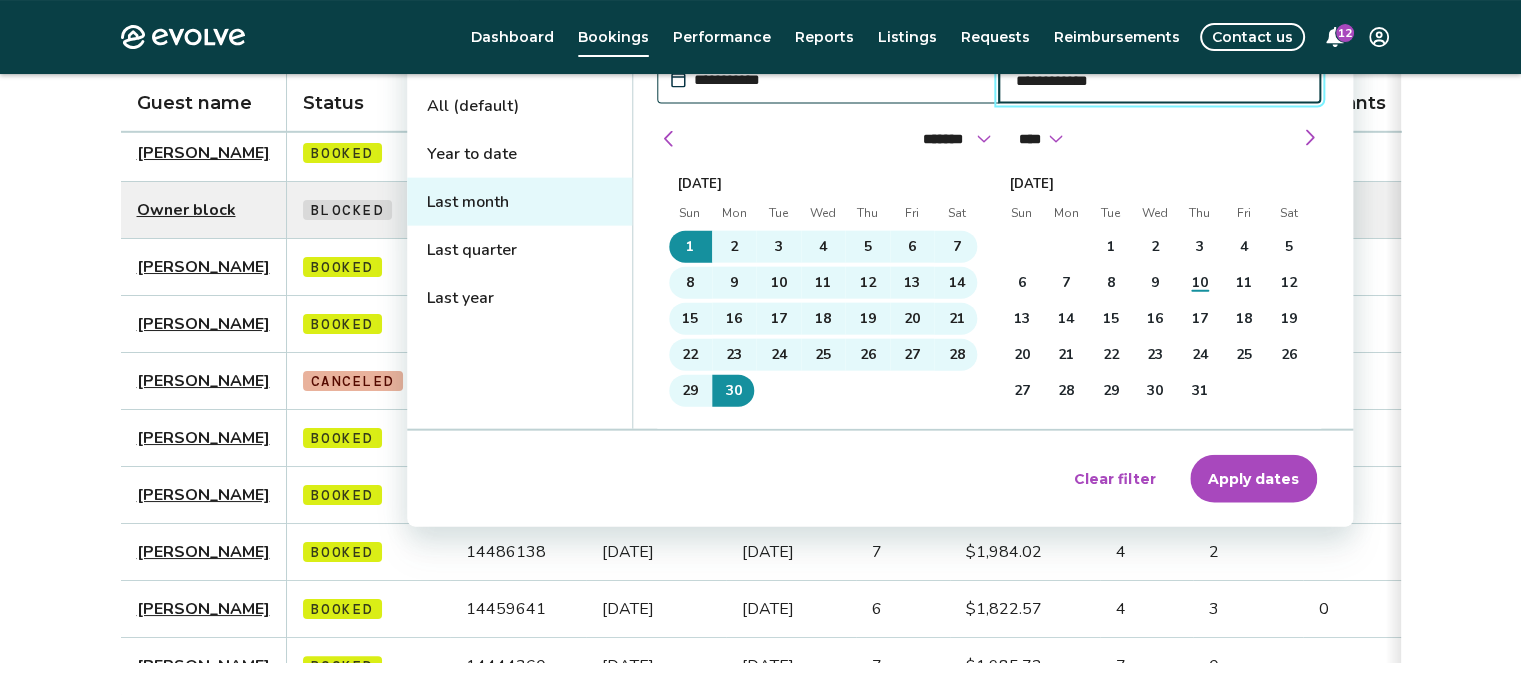 click on "Apply dates" at bounding box center (1253, 479) 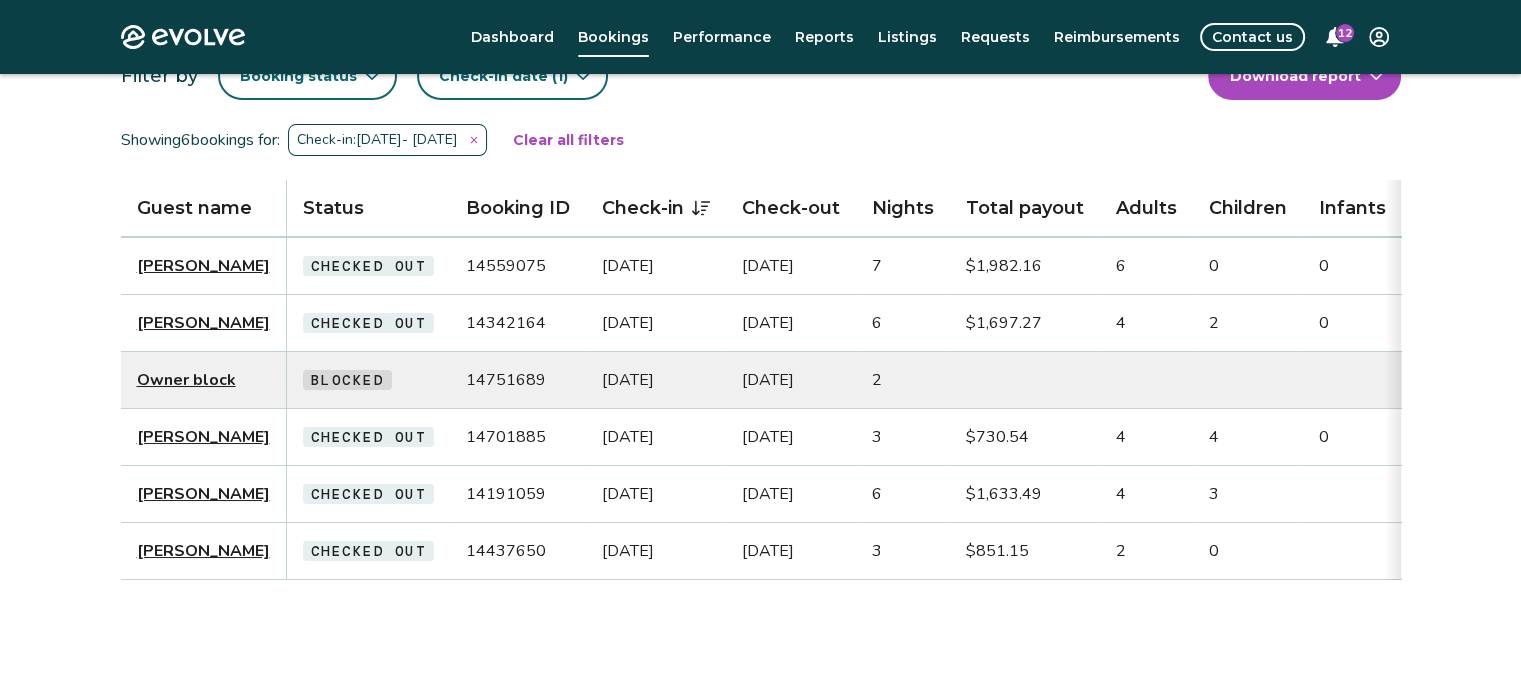 scroll, scrollTop: 239, scrollLeft: 0, axis: vertical 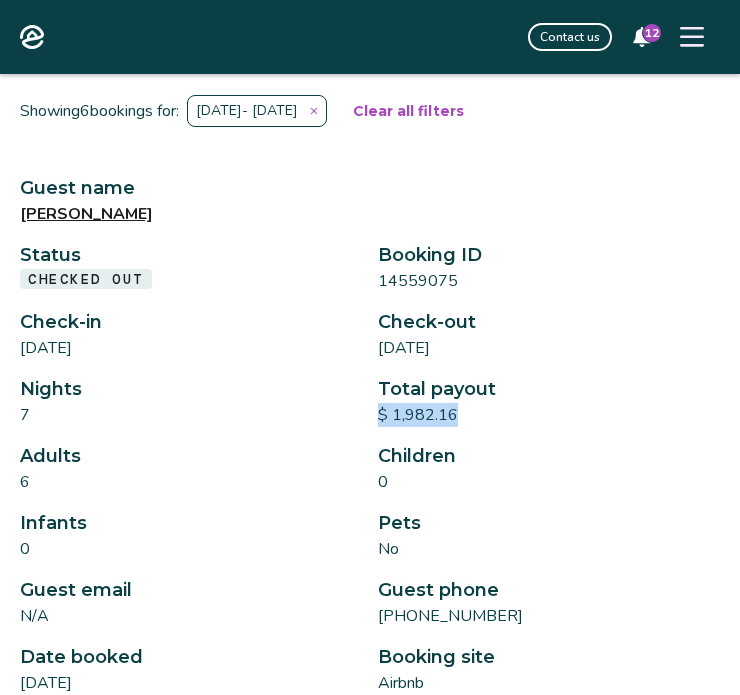 drag, startPoint x: 459, startPoint y: 411, endPoint x: 376, endPoint y: 418, distance: 83.294655 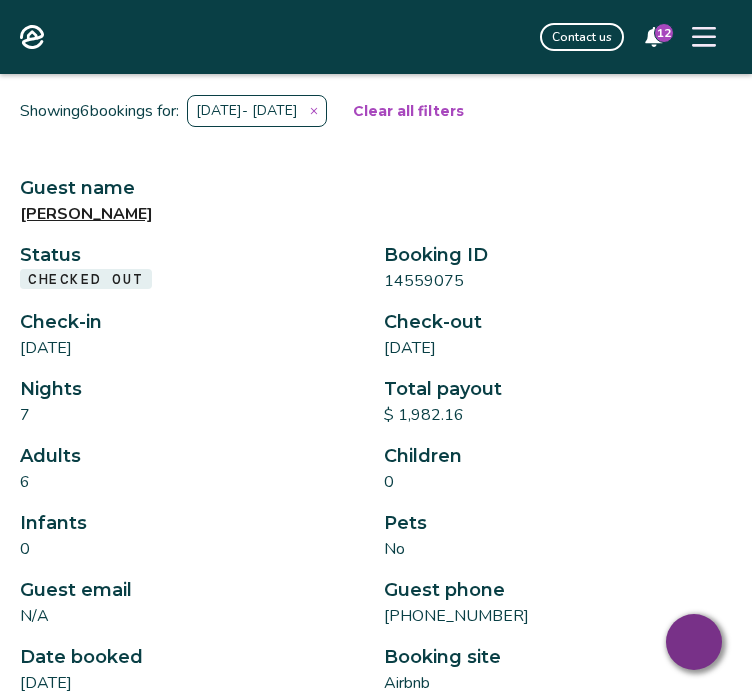 click on "7" at bounding box center (194, 415) 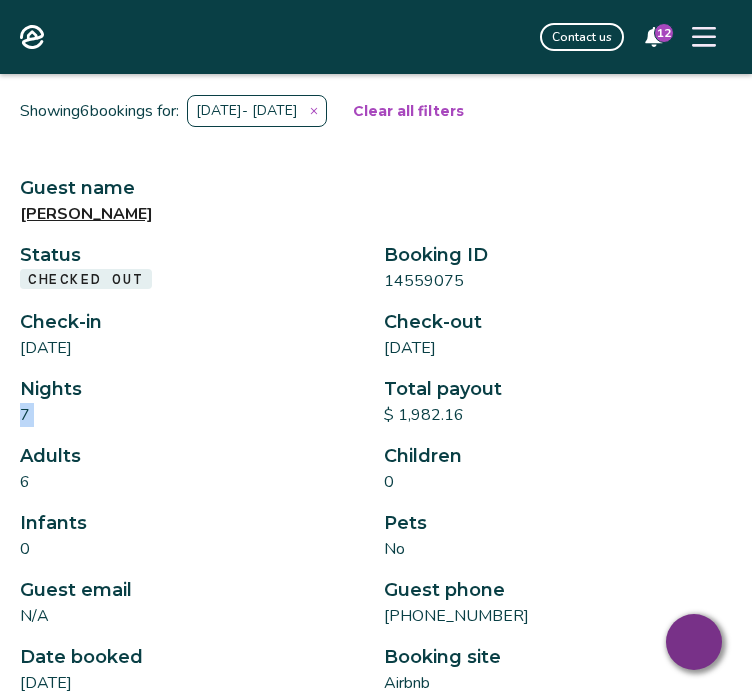 click on "7" at bounding box center [194, 415] 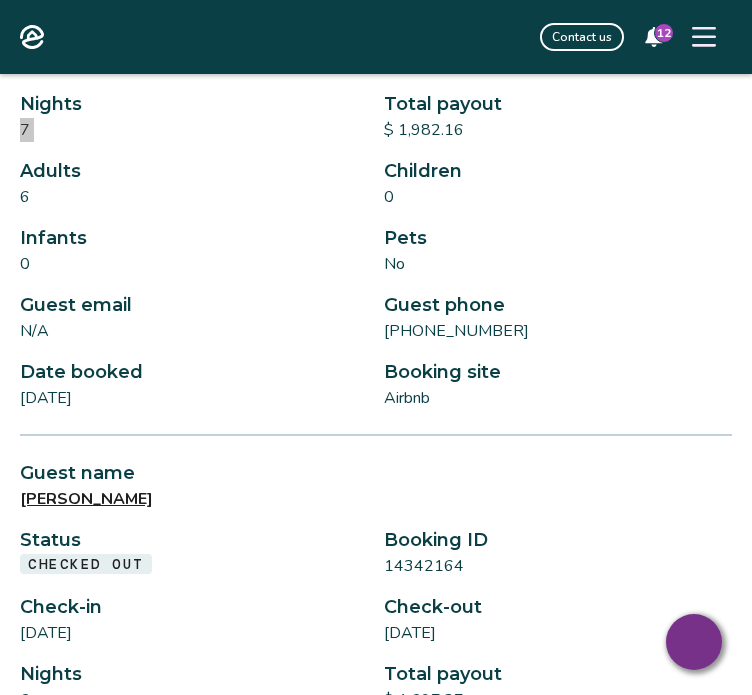 scroll, scrollTop: 483, scrollLeft: 0, axis: vertical 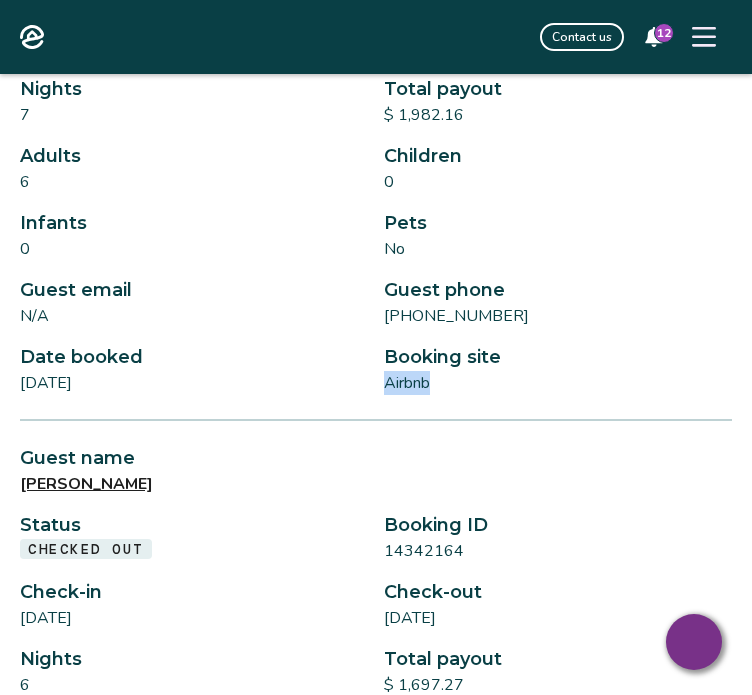 drag, startPoint x: 436, startPoint y: 382, endPoint x: 388, endPoint y: 381, distance: 48.010414 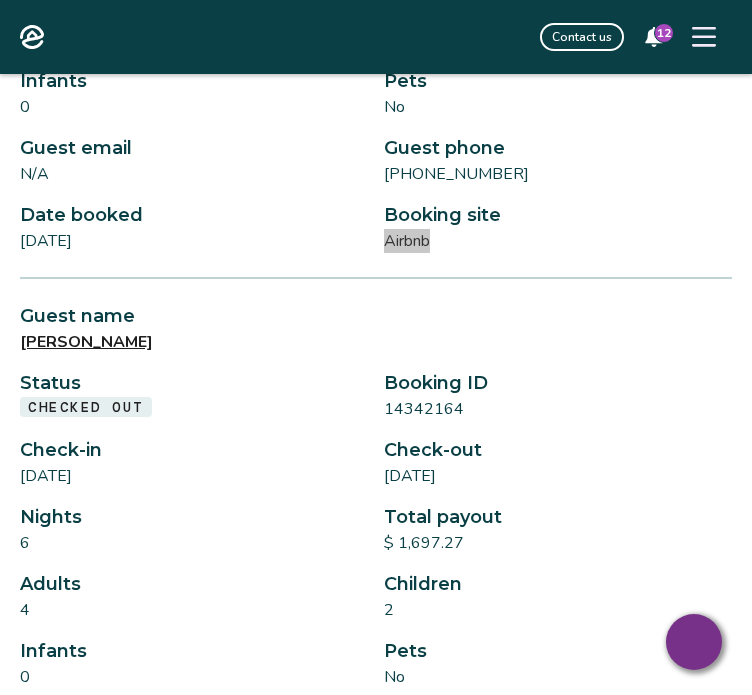 scroll, scrollTop: 683, scrollLeft: 0, axis: vertical 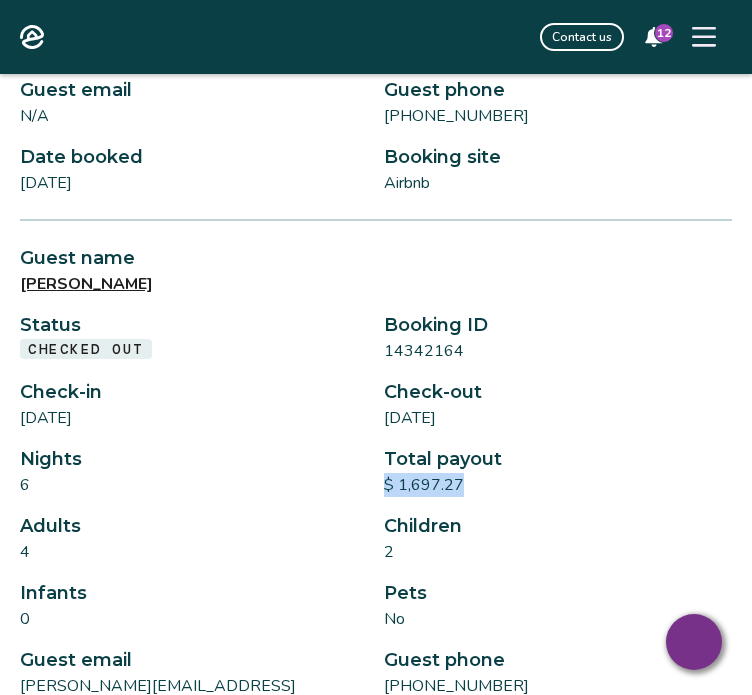 drag, startPoint x: 476, startPoint y: 483, endPoint x: 378, endPoint y: 491, distance: 98.32599 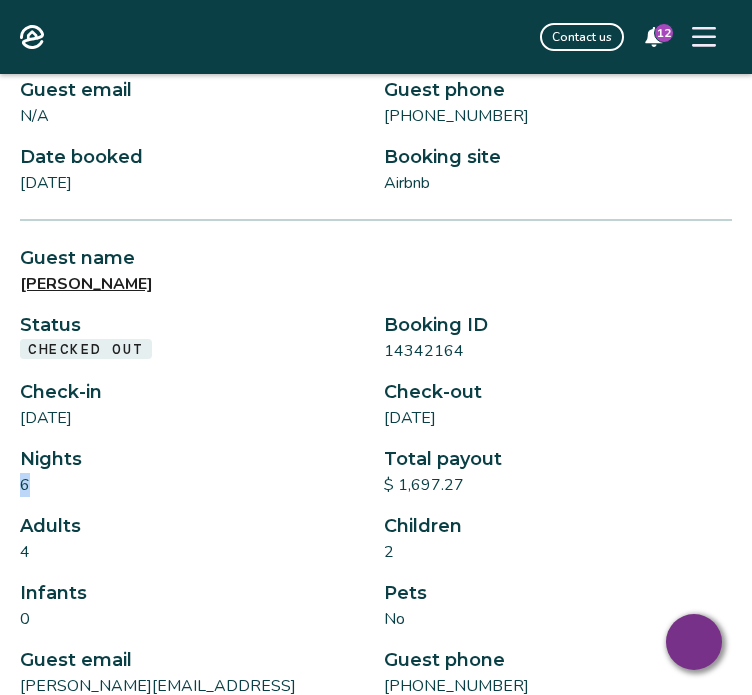 drag, startPoint x: 46, startPoint y: 480, endPoint x: 15, endPoint y: 483, distance: 31.144823 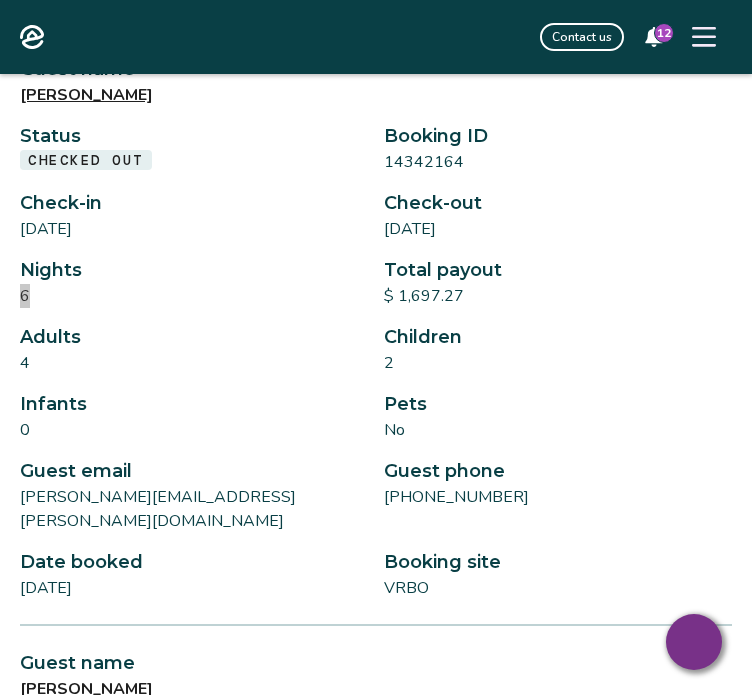 scroll, scrollTop: 883, scrollLeft: 0, axis: vertical 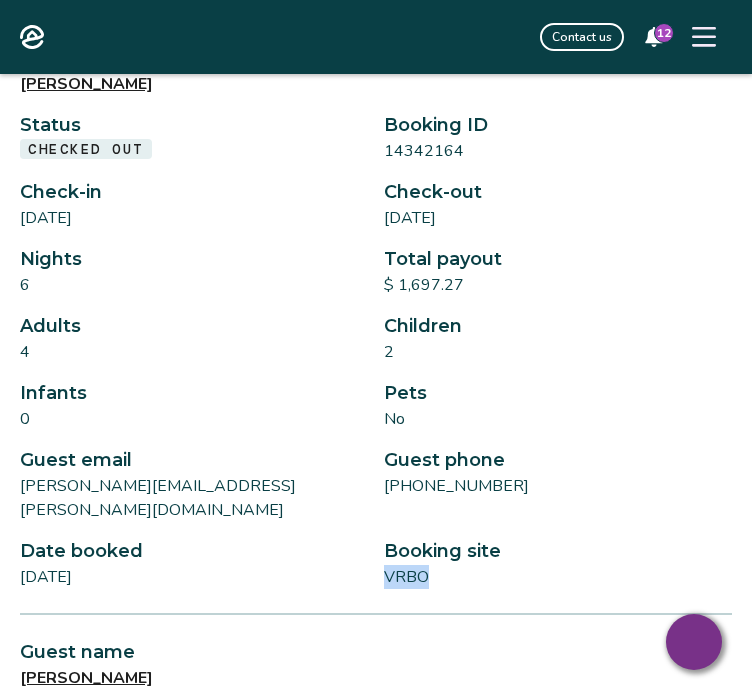 drag, startPoint x: 433, startPoint y: 543, endPoint x: 383, endPoint y: 553, distance: 50.990196 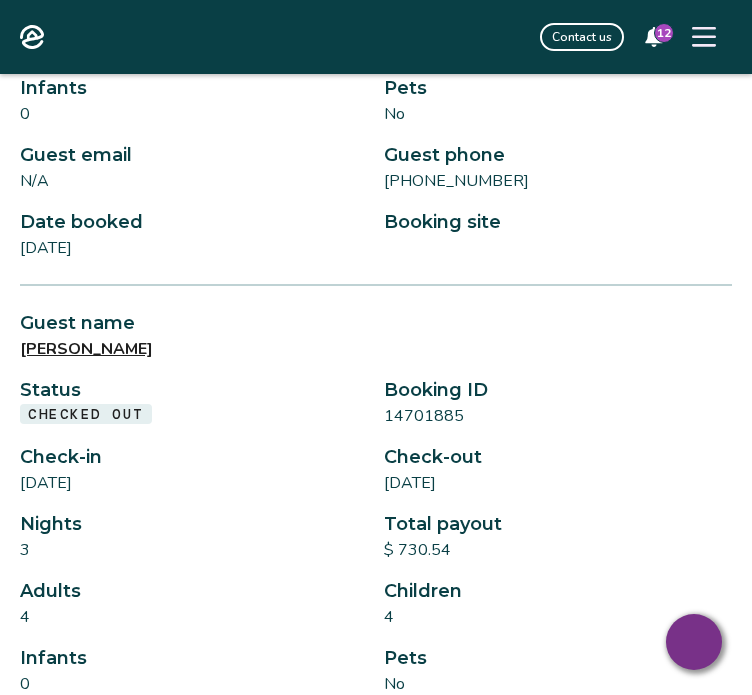 scroll, scrollTop: 1783, scrollLeft: 0, axis: vertical 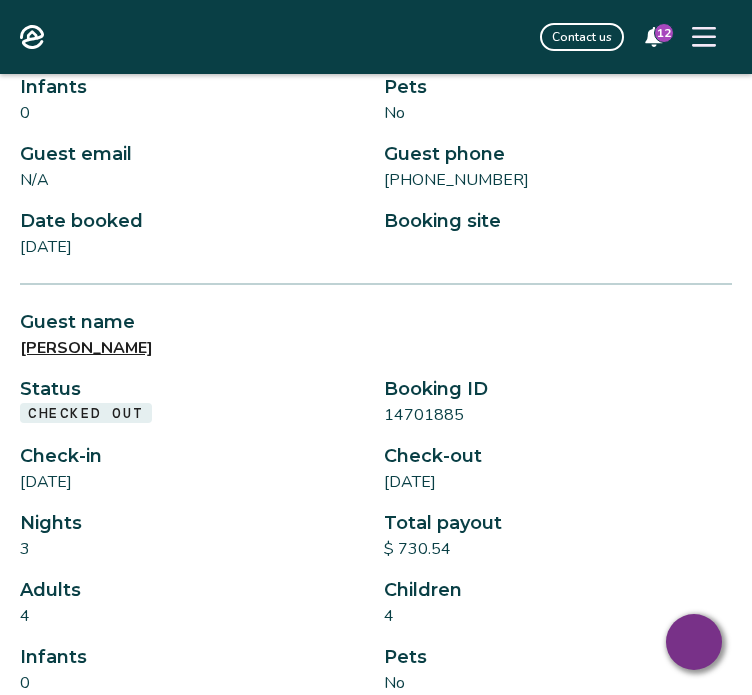 click on "3" at bounding box center [194, 549] 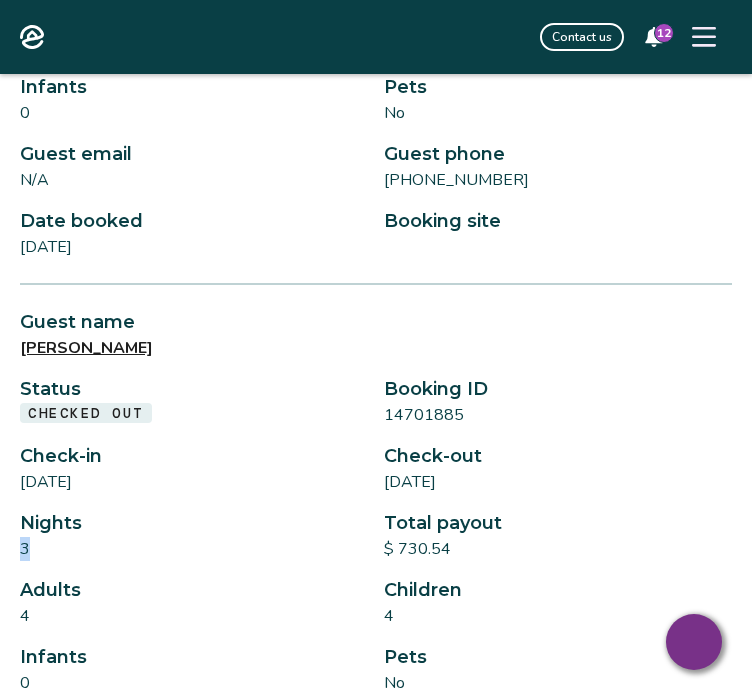click on "3" at bounding box center [194, 549] 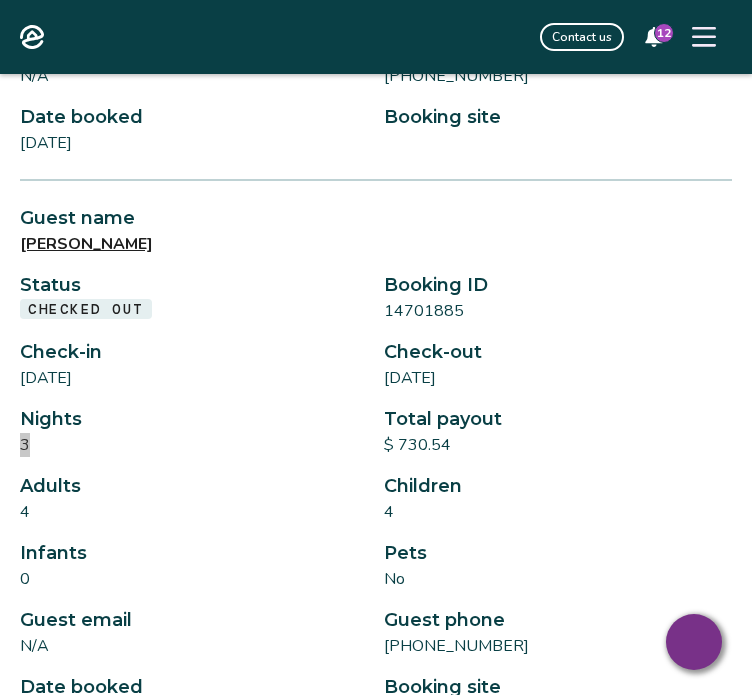 scroll, scrollTop: 1883, scrollLeft: 0, axis: vertical 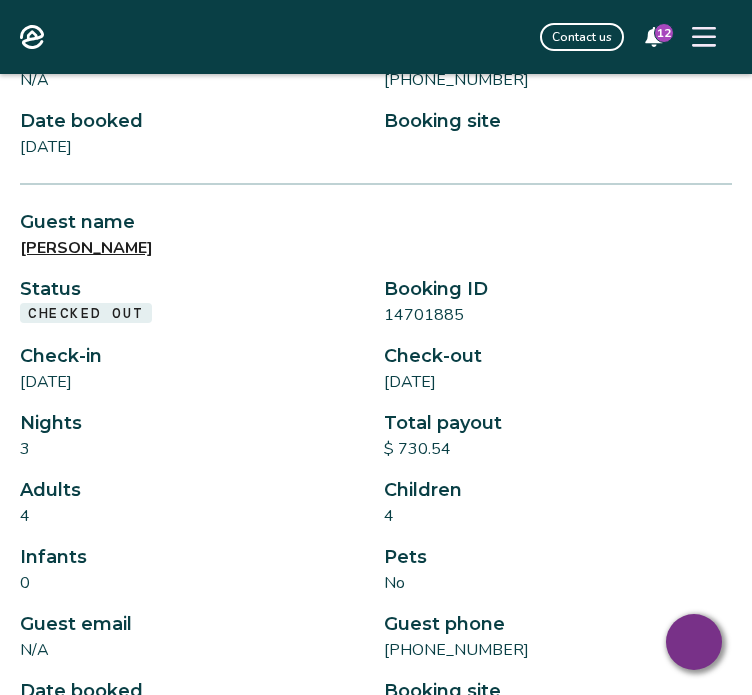 click on "$ 730.54" at bounding box center [558, 449] 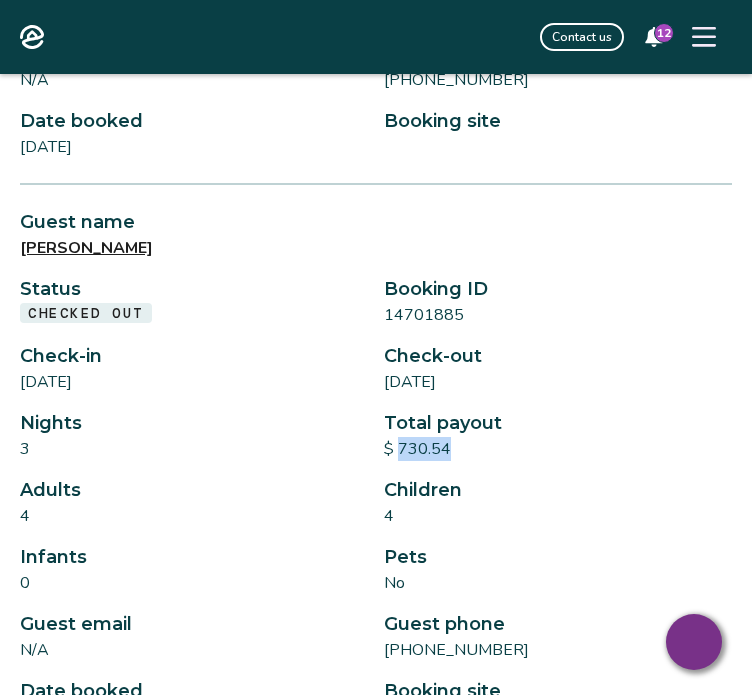 drag, startPoint x: 455, startPoint y: 430, endPoint x: 397, endPoint y: 429, distance: 58.00862 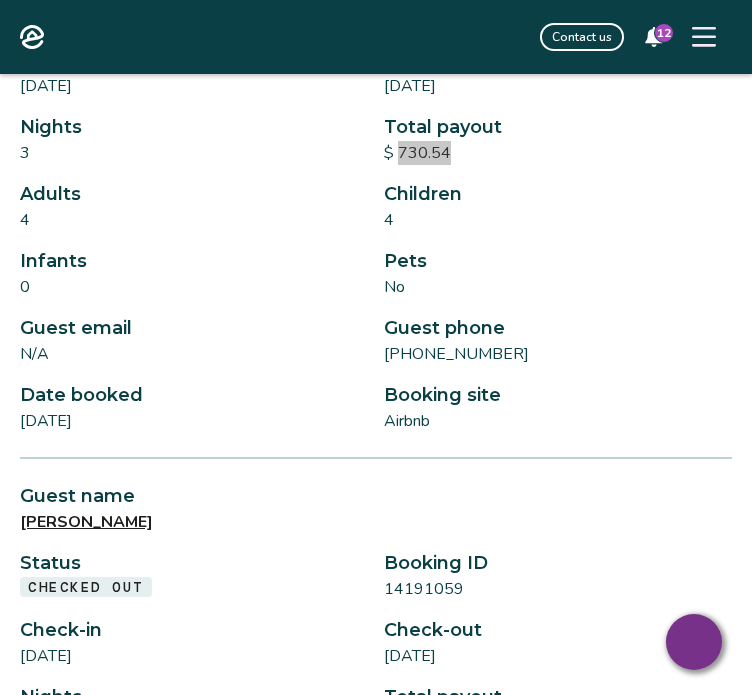 scroll, scrollTop: 2183, scrollLeft: 0, axis: vertical 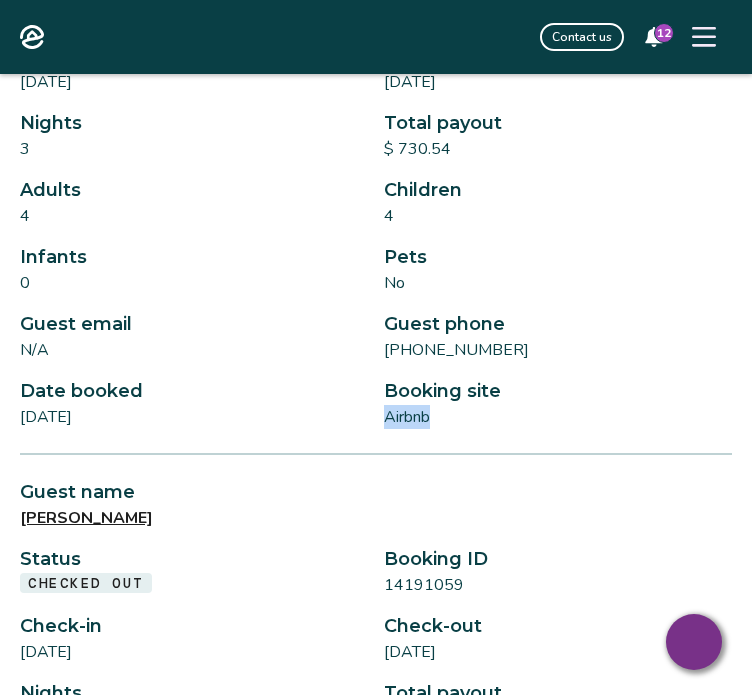 drag, startPoint x: 438, startPoint y: 394, endPoint x: 377, endPoint y: 391, distance: 61.073727 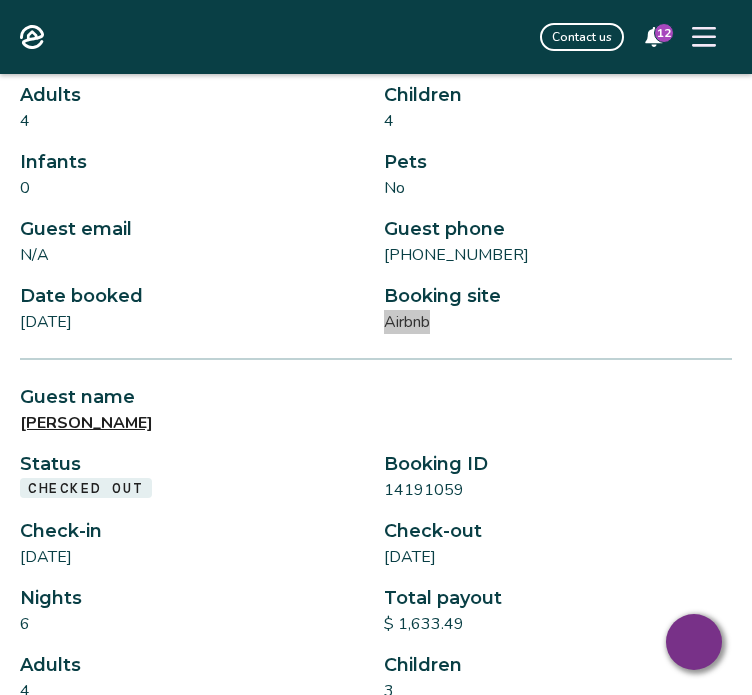 scroll, scrollTop: 2283, scrollLeft: 0, axis: vertical 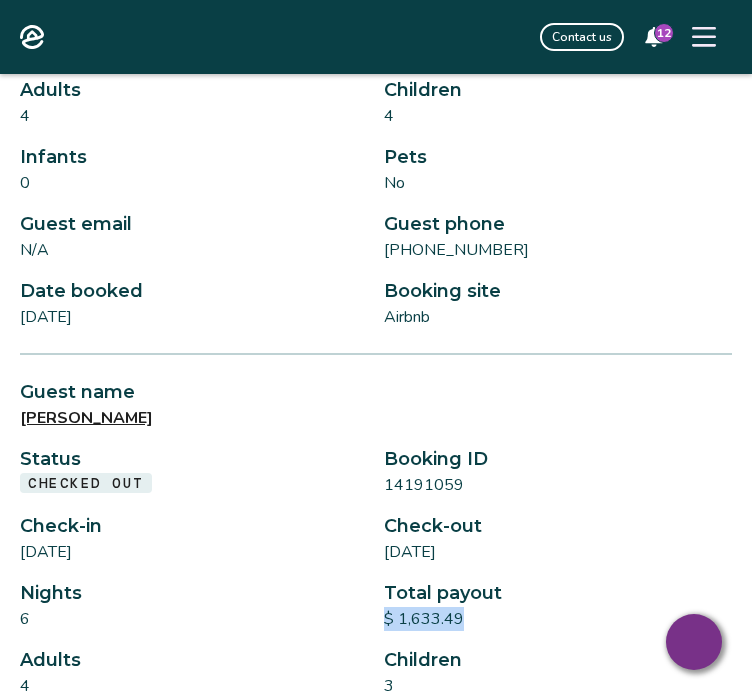 drag, startPoint x: 472, startPoint y: 591, endPoint x: 388, endPoint y: 595, distance: 84.095184 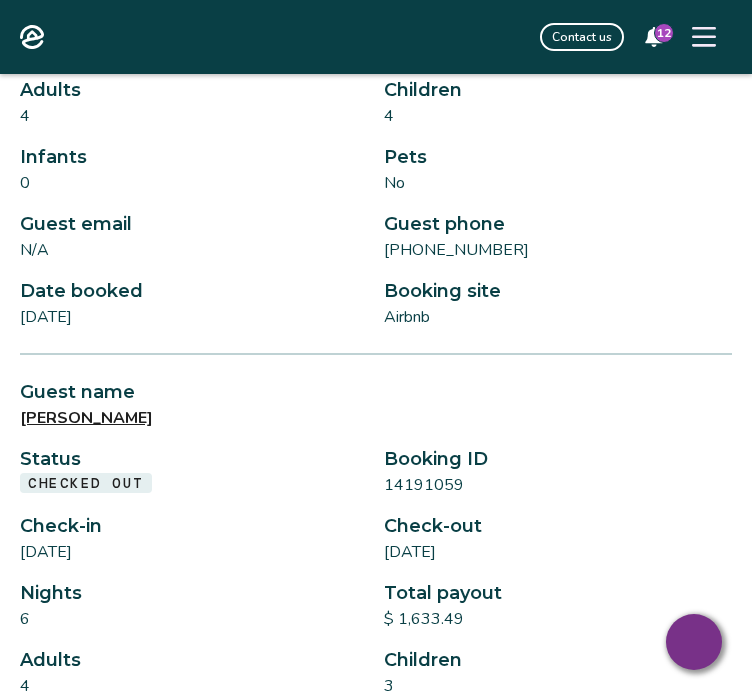 click on "6" at bounding box center (194, 619) 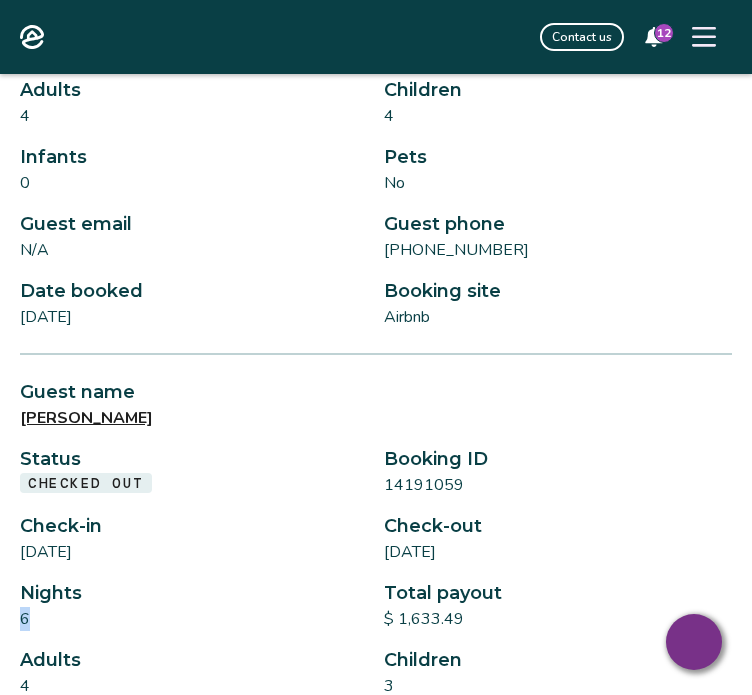 drag, startPoint x: 40, startPoint y: 583, endPoint x: 17, endPoint y: 592, distance: 24.698177 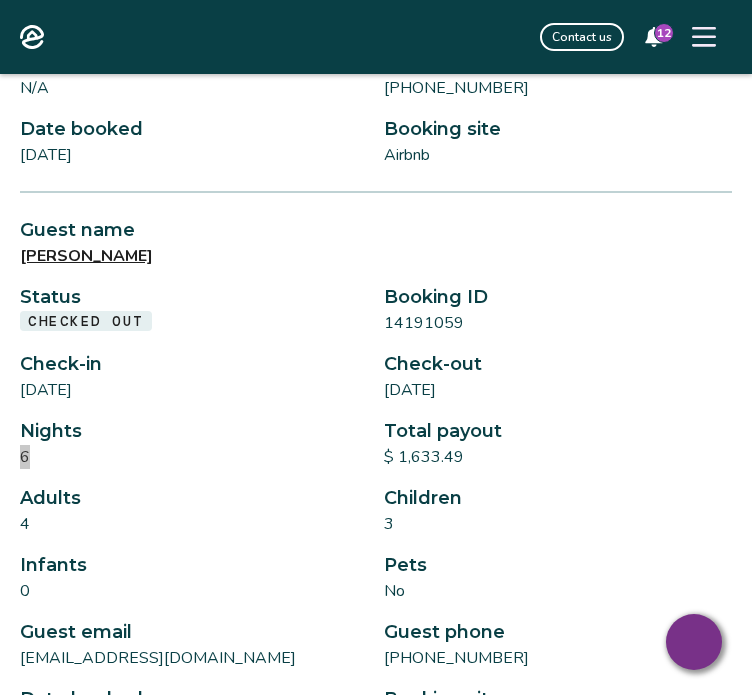 scroll, scrollTop: 2583, scrollLeft: 0, axis: vertical 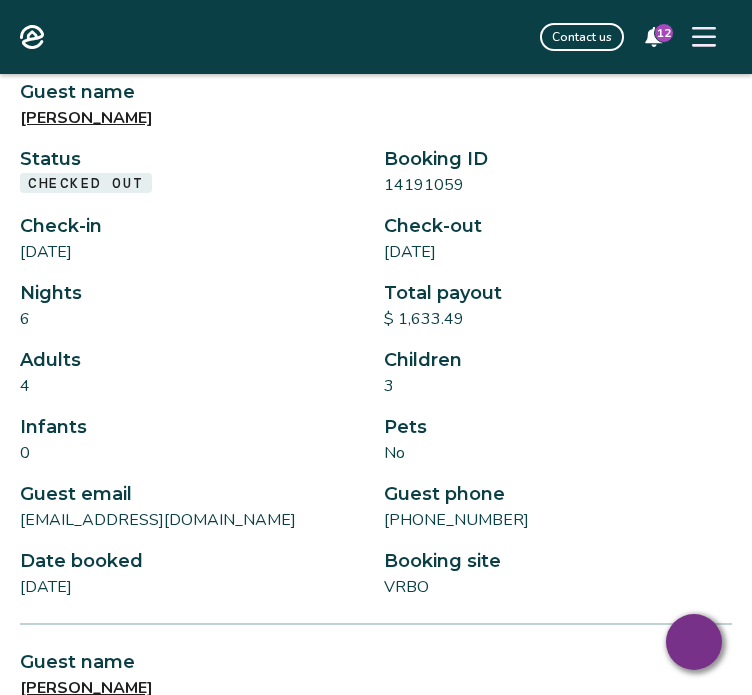 click on "VRBO" at bounding box center [558, 587] 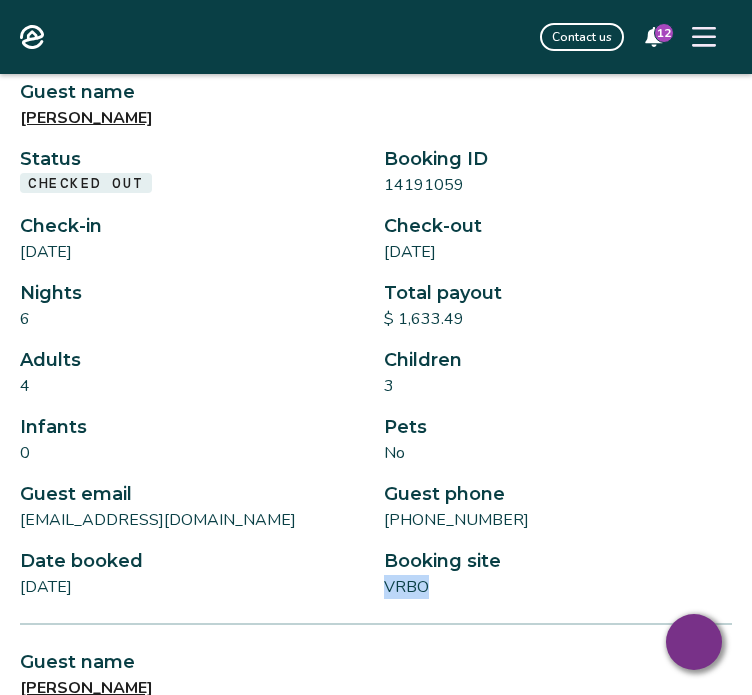 click on "VRBO" at bounding box center (558, 587) 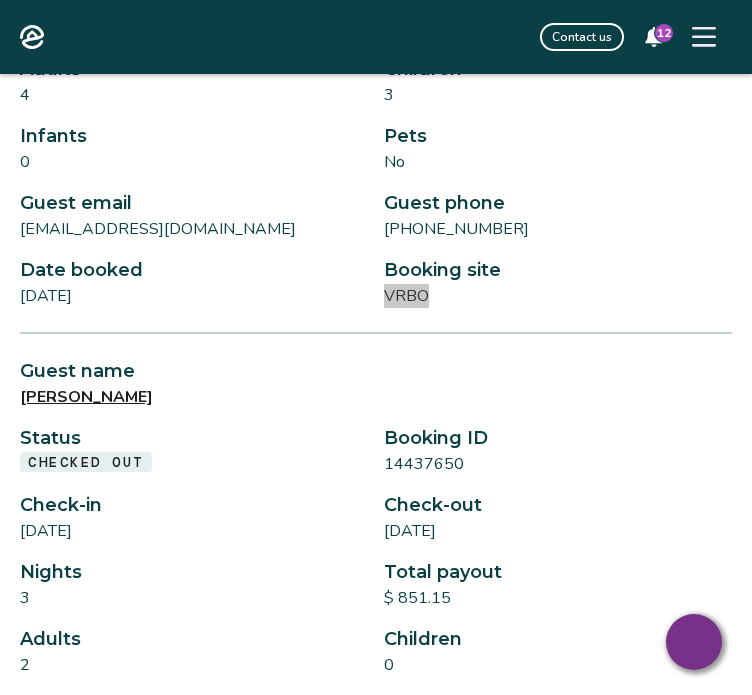 scroll, scrollTop: 2883, scrollLeft: 0, axis: vertical 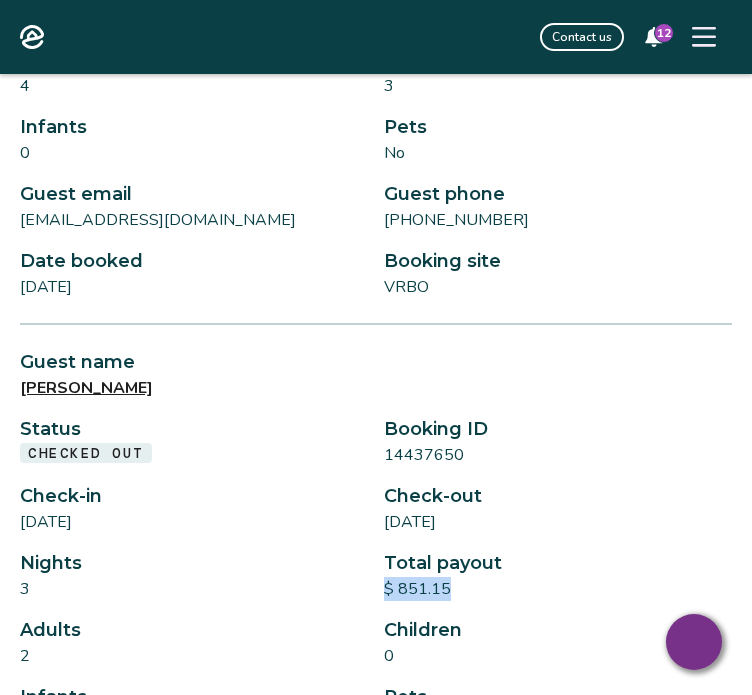 drag, startPoint x: 453, startPoint y: 562, endPoint x: 384, endPoint y: 571, distance: 69.58448 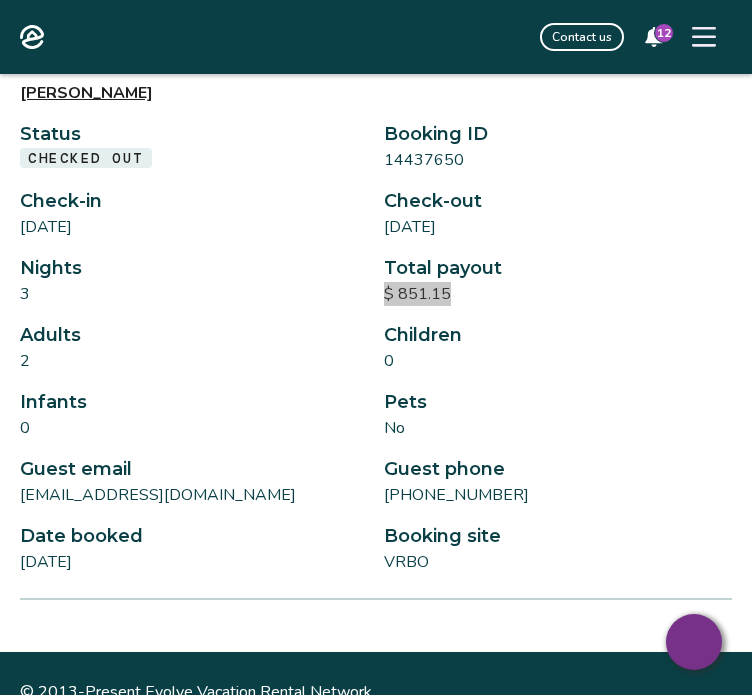 scroll, scrollTop: 3183, scrollLeft: 0, axis: vertical 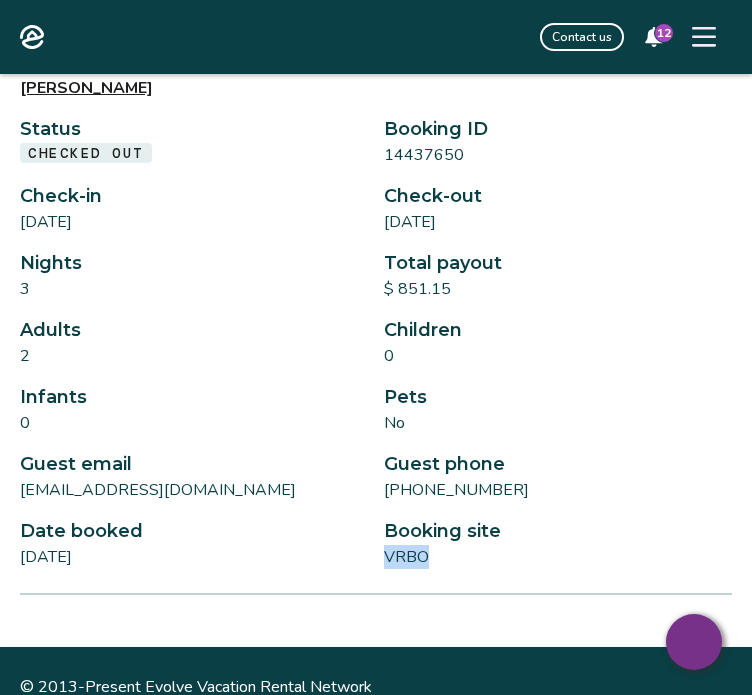 drag, startPoint x: 457, startPoint y: 533, endPoint x: 386, endPoint y: 531, distance: 71.02816 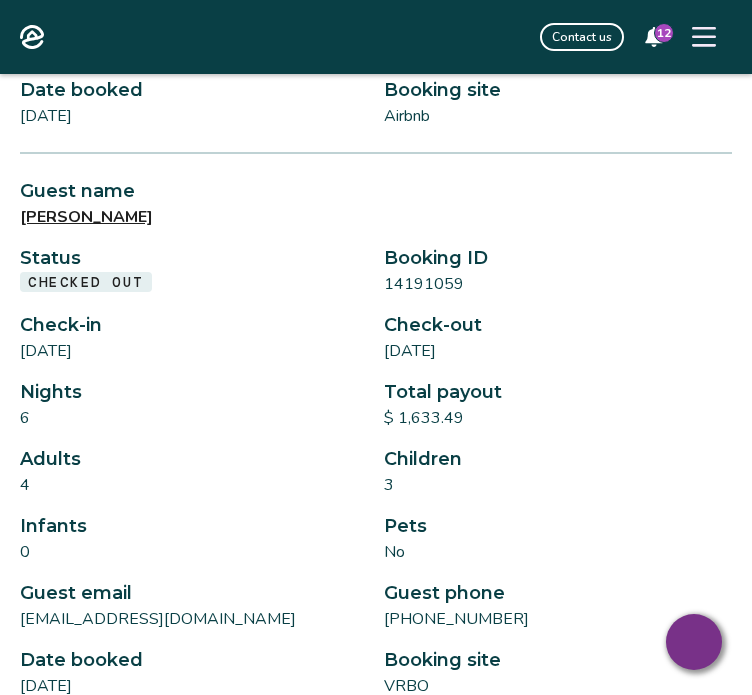 scroll, scrollTop: 2483, scrollLeft: 0, axis: vertical 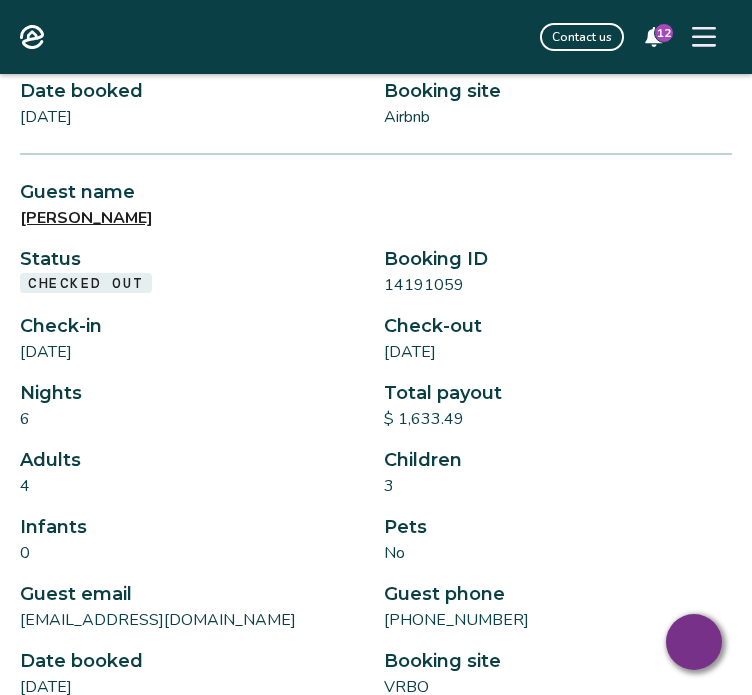 drag, startPoint x: 148, startPoint y: 355, endPoint x: 612, endPoint y: 535, distance: 497.69067 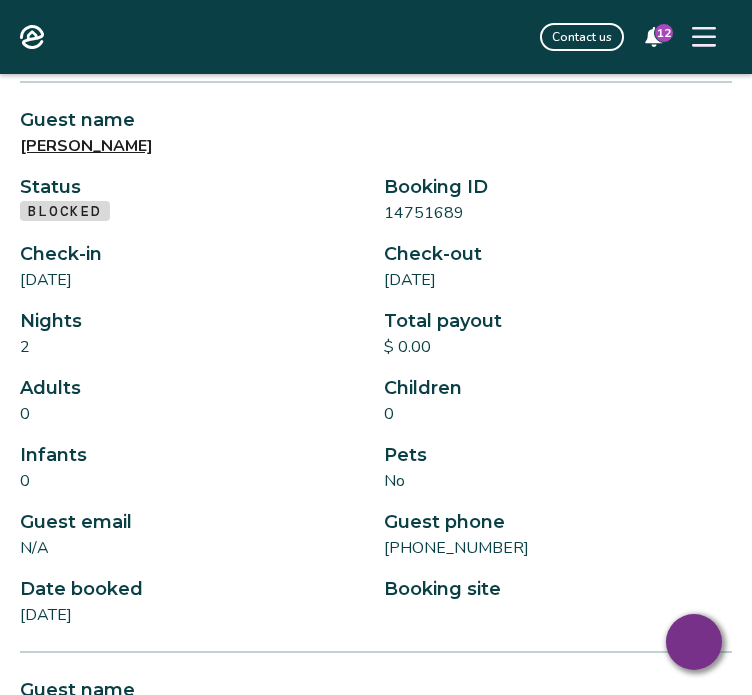 scroll, scrollTop: 1411, scrollLeft: 0, axis: vertical 